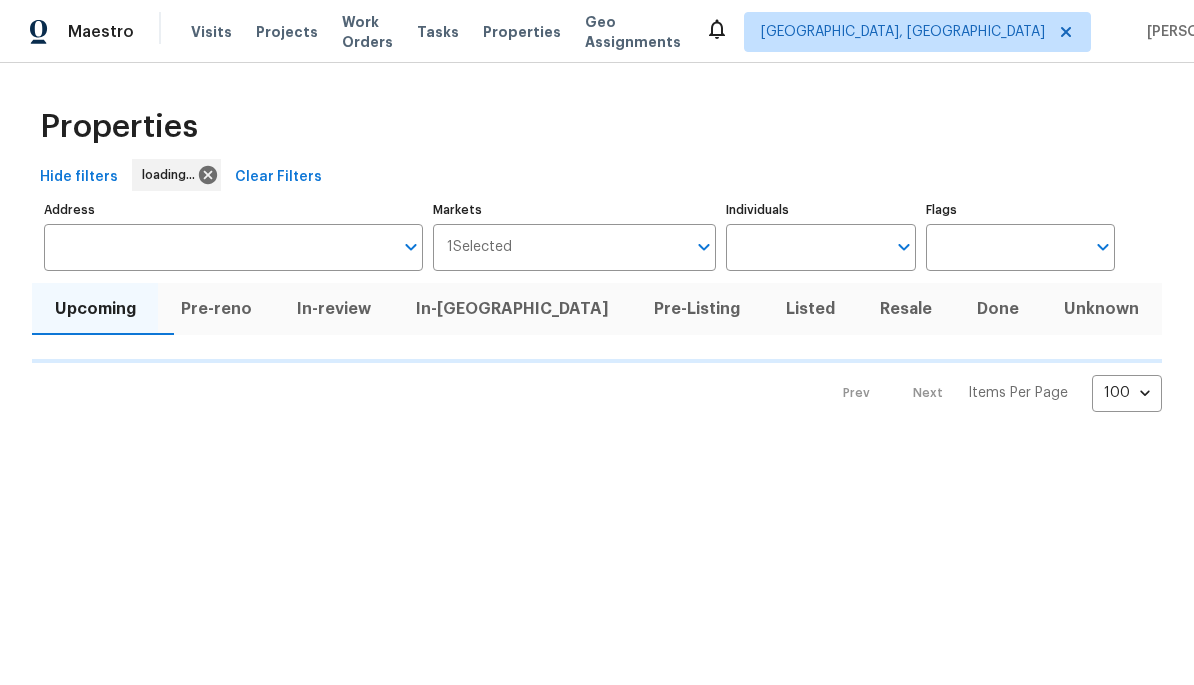 scroll, scrollTop: 0, scrollLeft: 0, axis: both 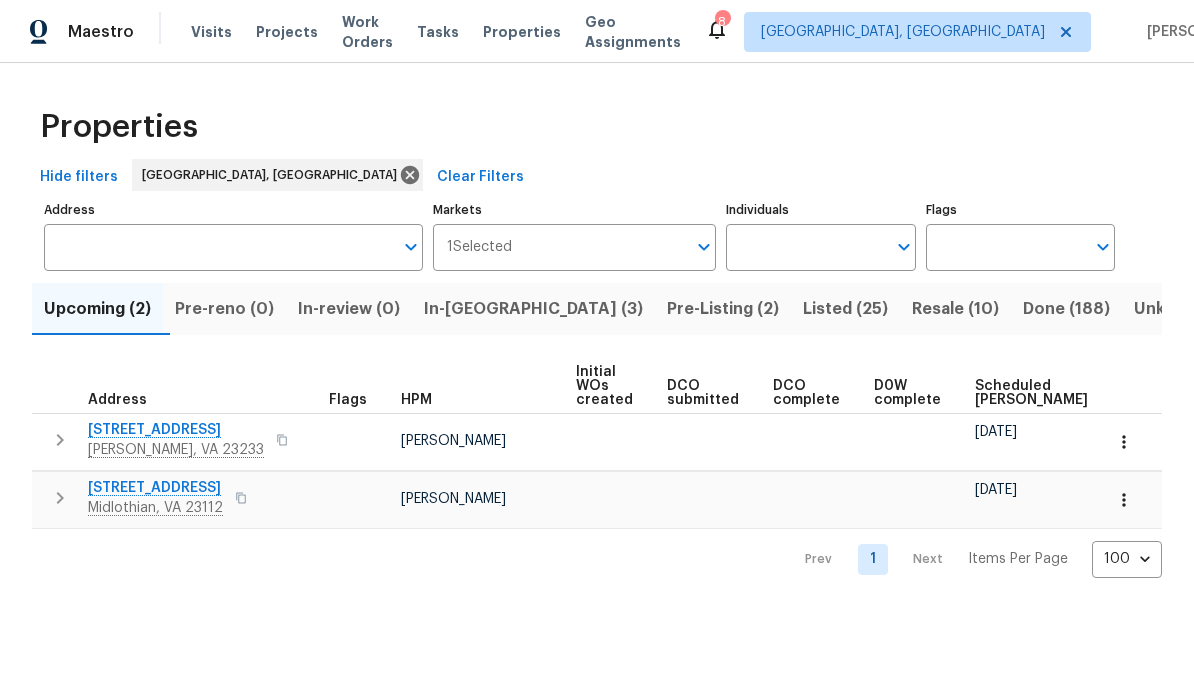 click on "Pre-Listing (2)" at bounding box center (723, 309) 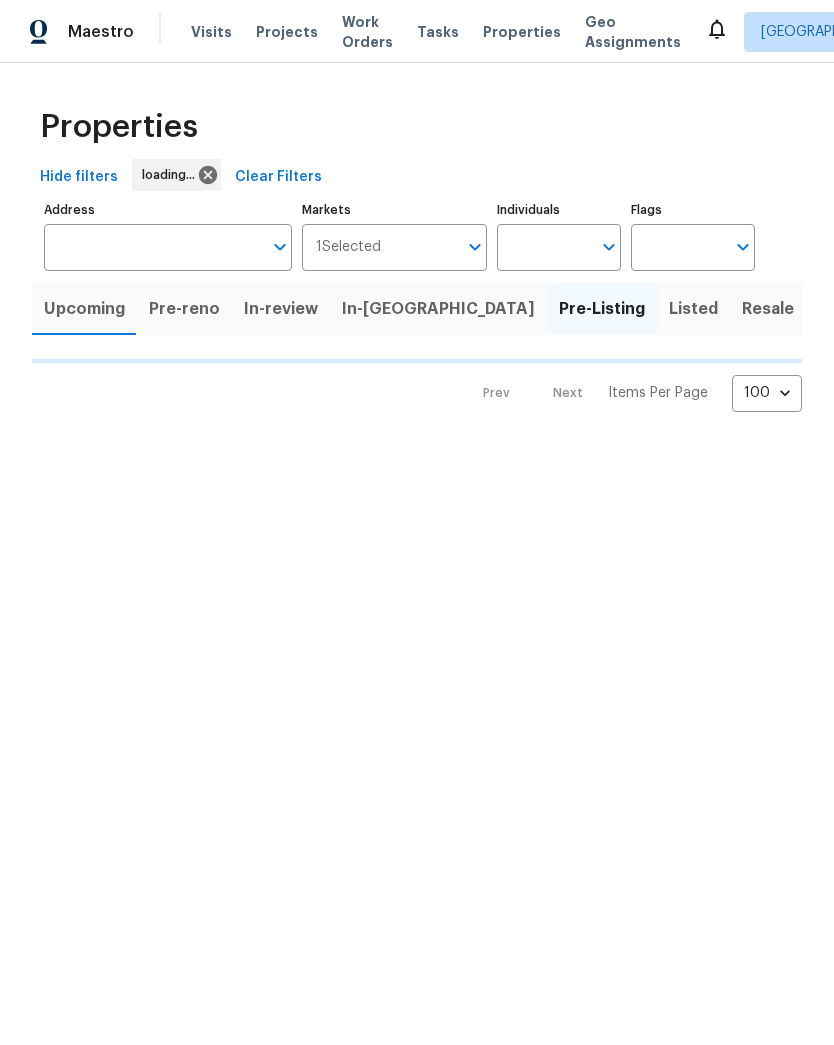 scroll, scrollTop: 0, scrollLeft: 0, axis: both 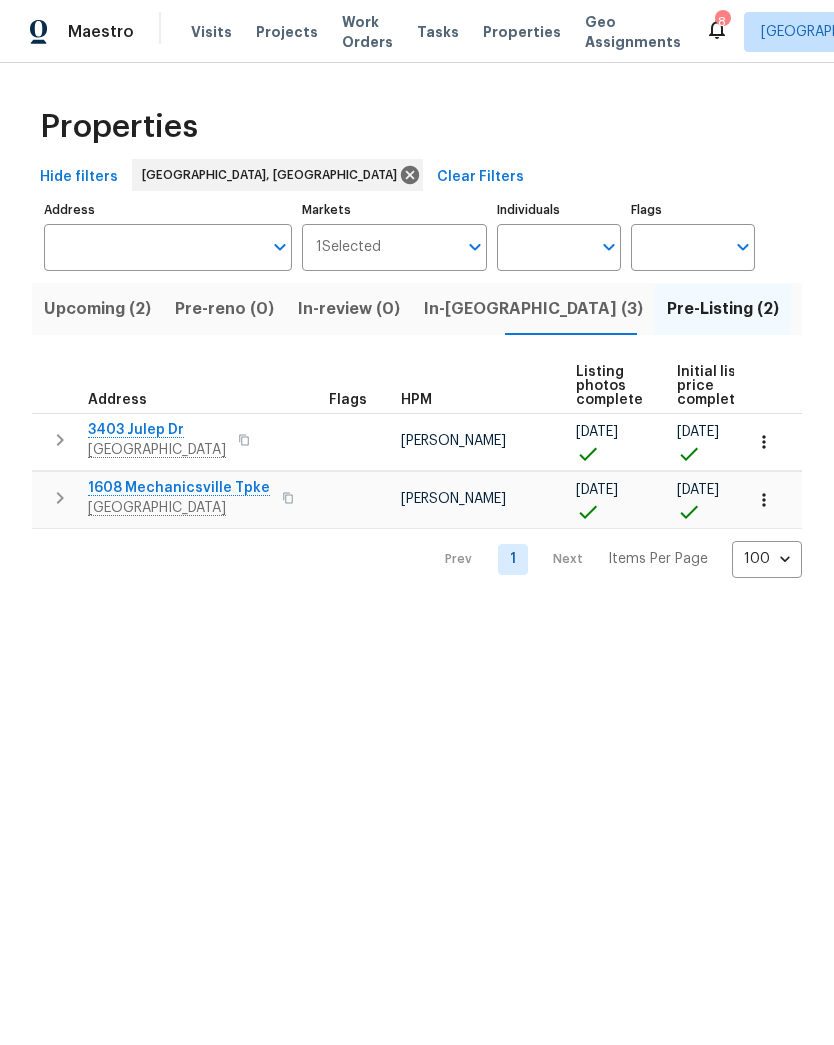 click on "In-[GEOGRAPHIC_DATA] (3)" at bounding box center (533, 309) 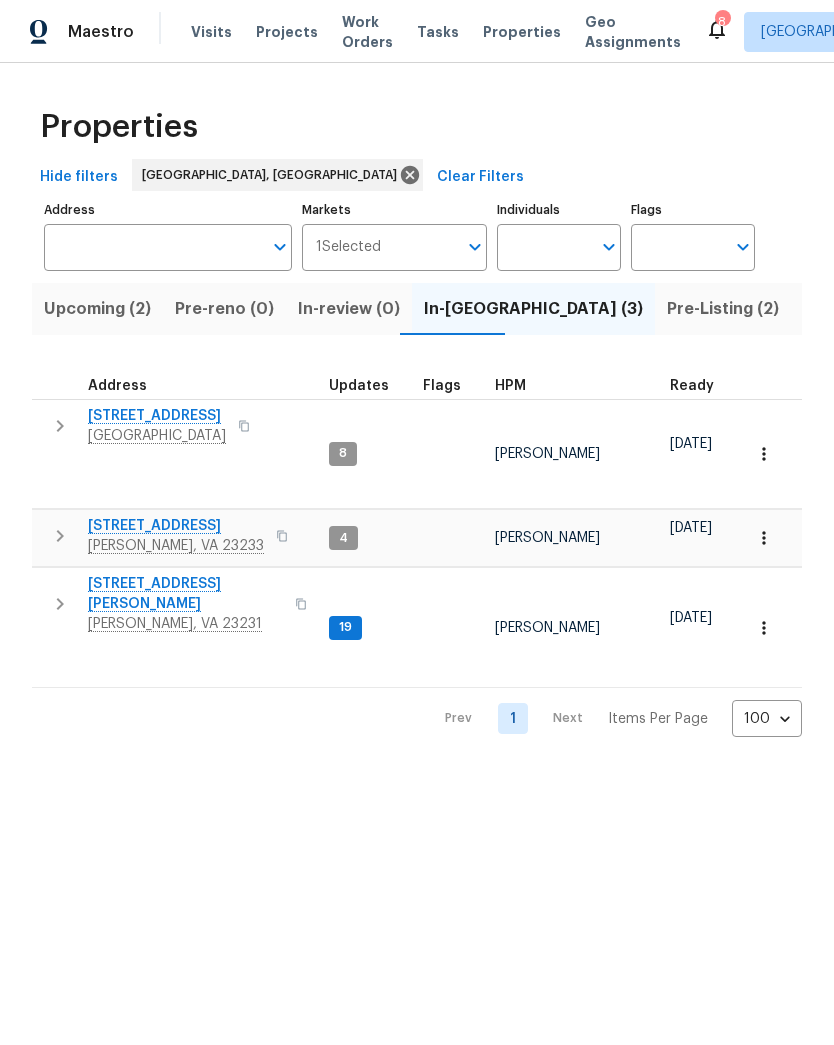 click on "[STREET_ADDRESS][PERSON_NAME]" at bounding box center (185, 594) 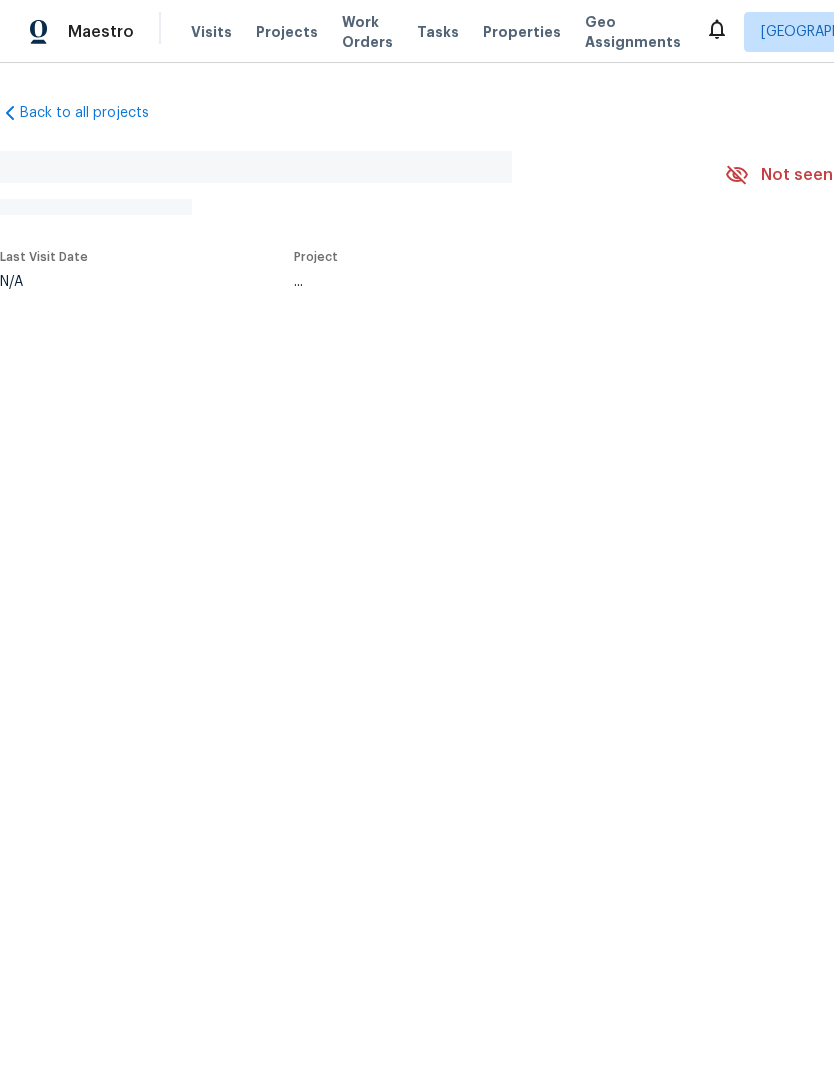 scroll, scrollTop: 0, scrollLeft: 0, axis: both 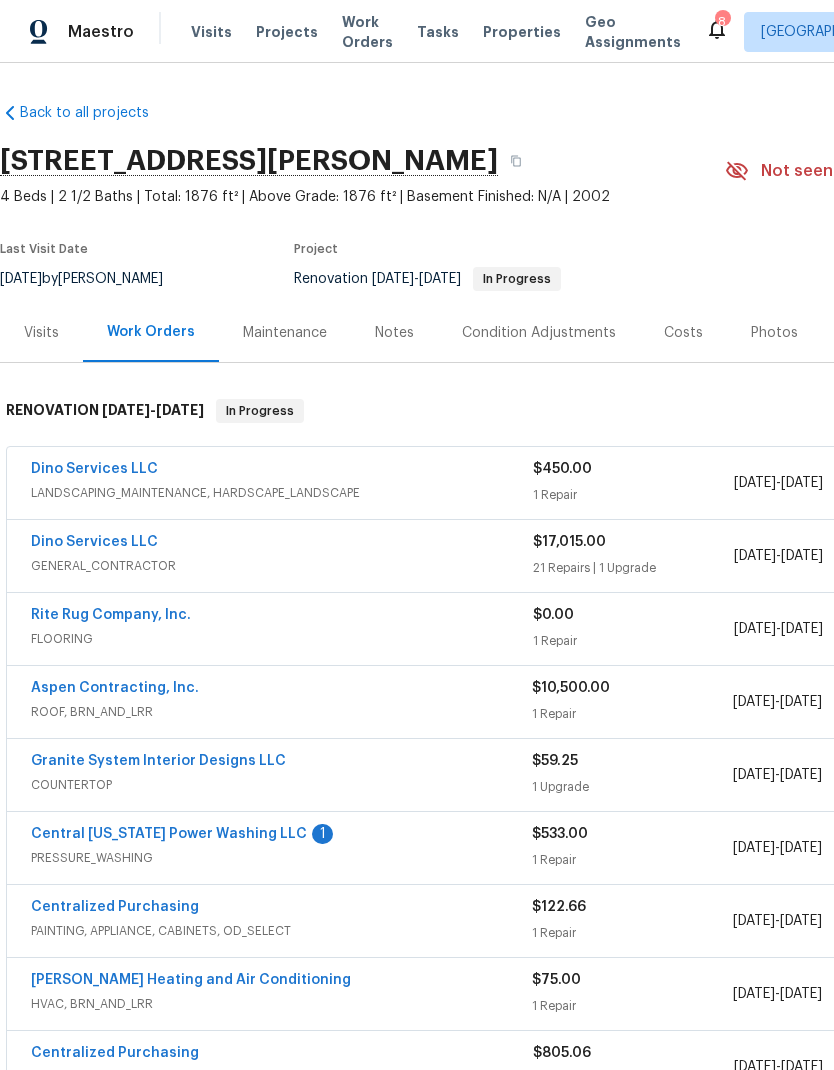 click on "PRESSURE_WASHING" at bounding box center (281, 858) 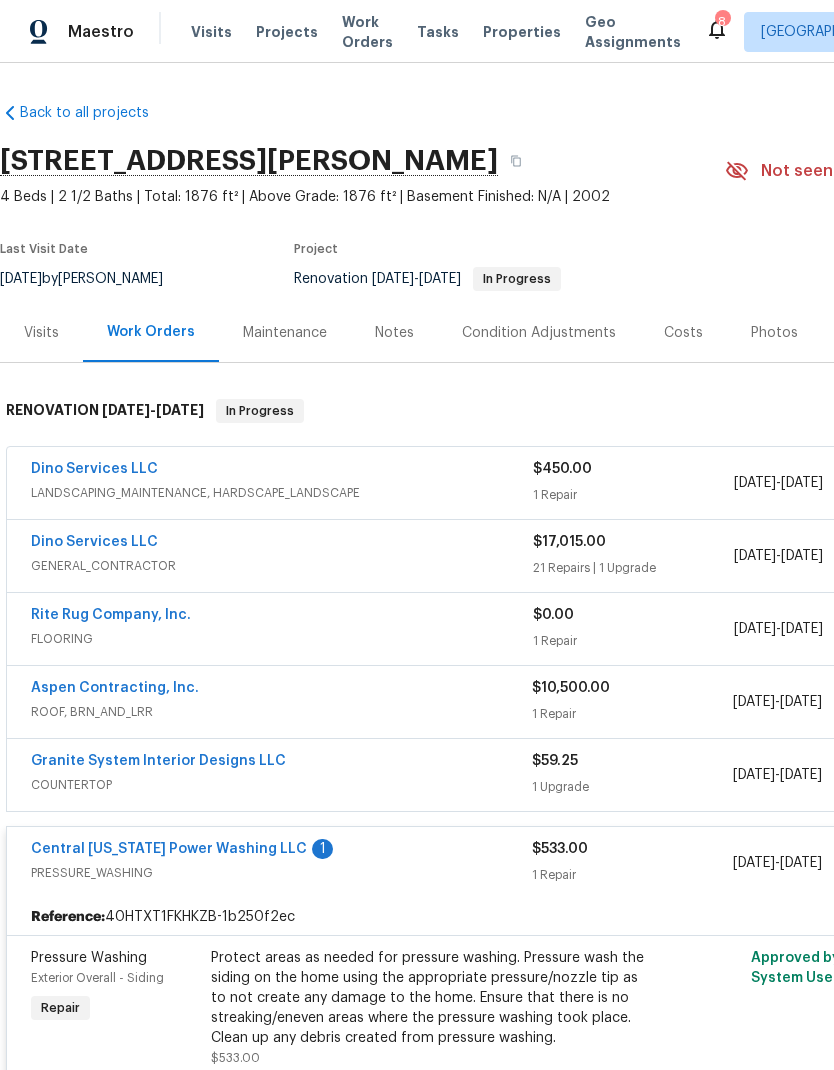click on "Central Virginia Power Washing LLC" at bounding box center [169, 849] 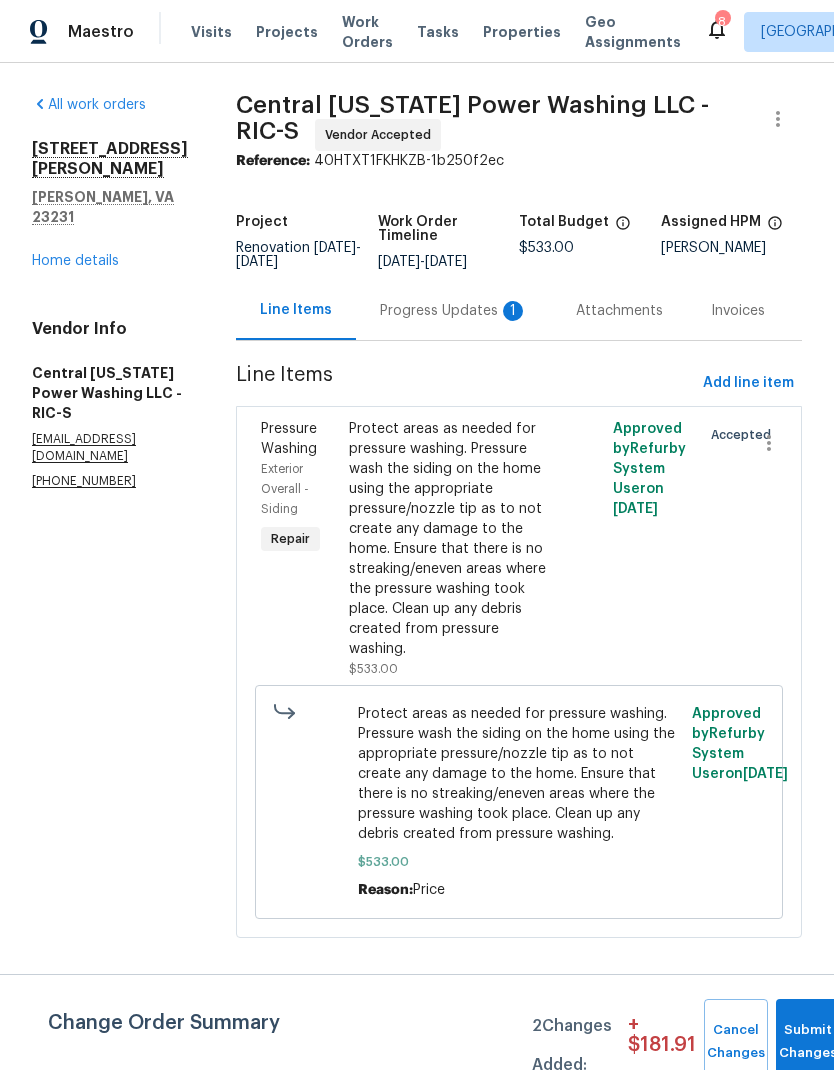 click on "Progress Updates 1" at bounding box center (454, 311) 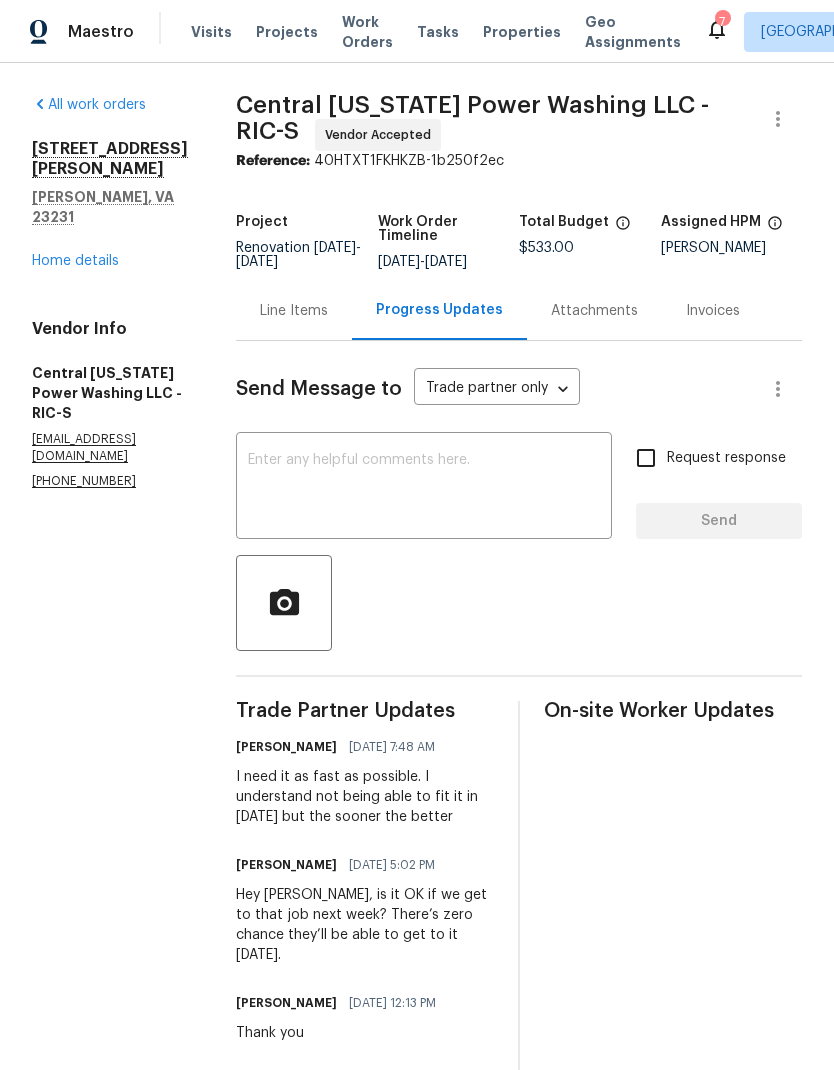 click on "Home details" at bounding box center [75, 261] 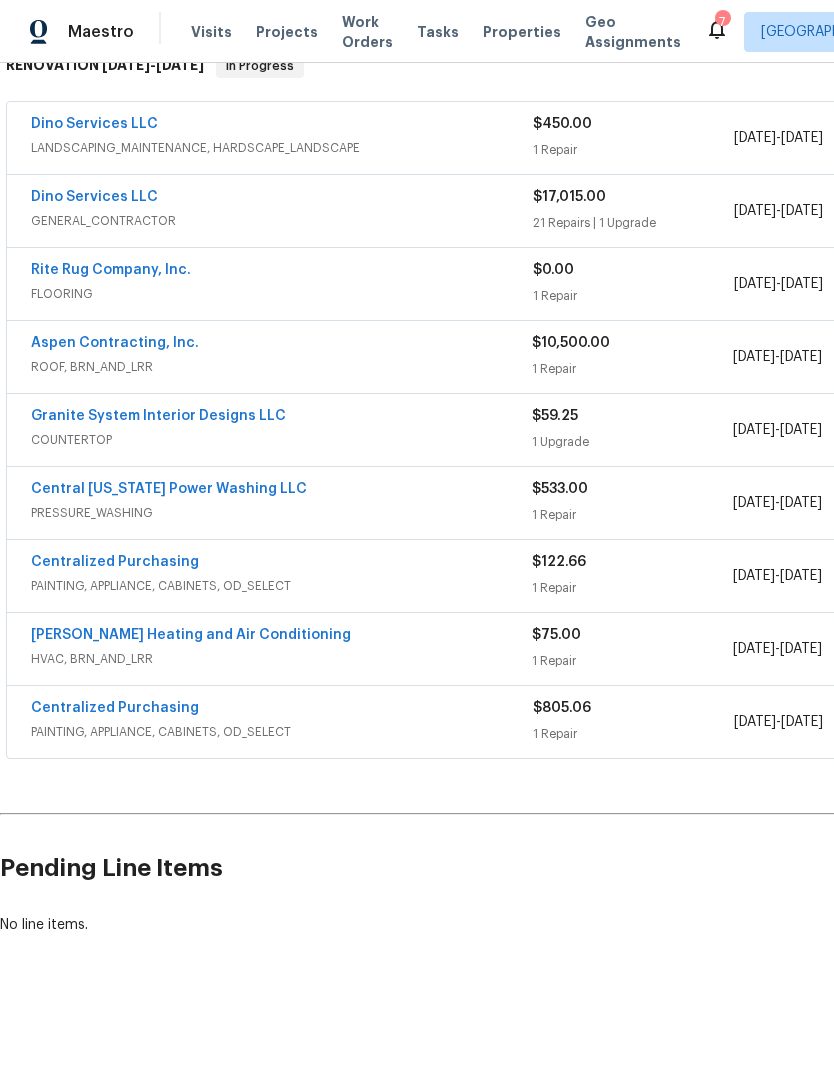 scroll, scrollTop: 345, scrollLeft: 0, axis: vertical 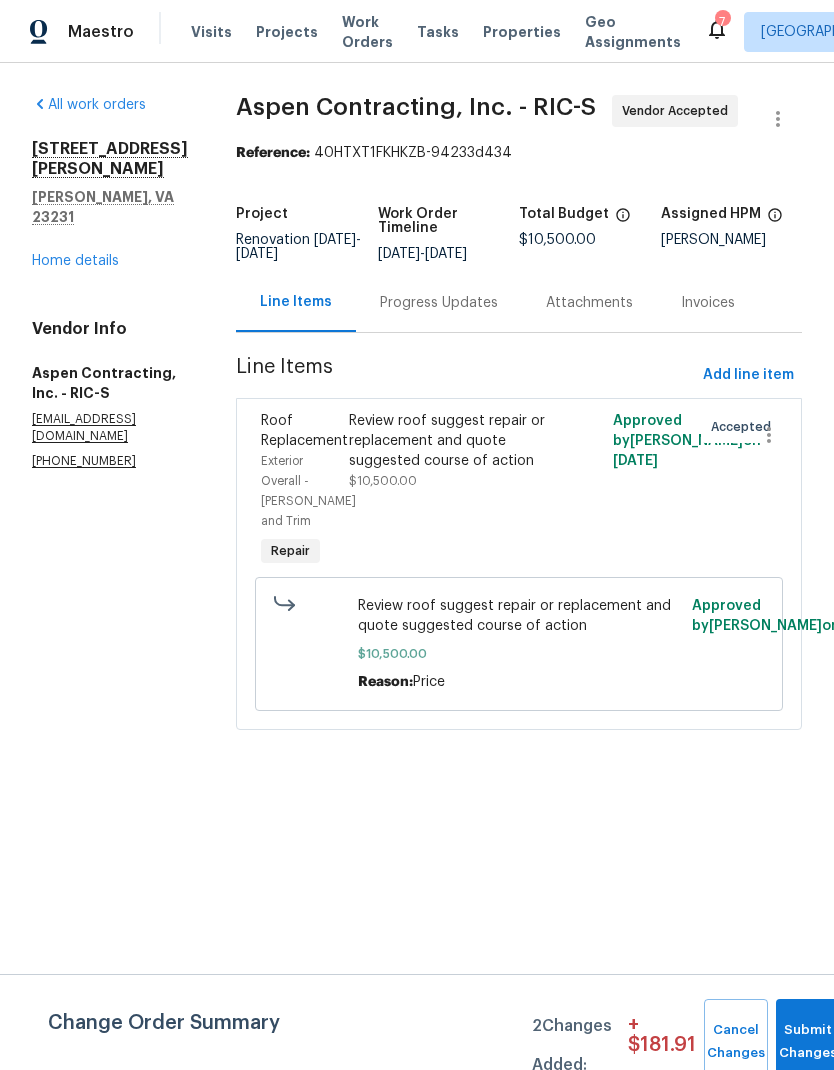 click on "Progress Updates" at bounding box center (439, 303) 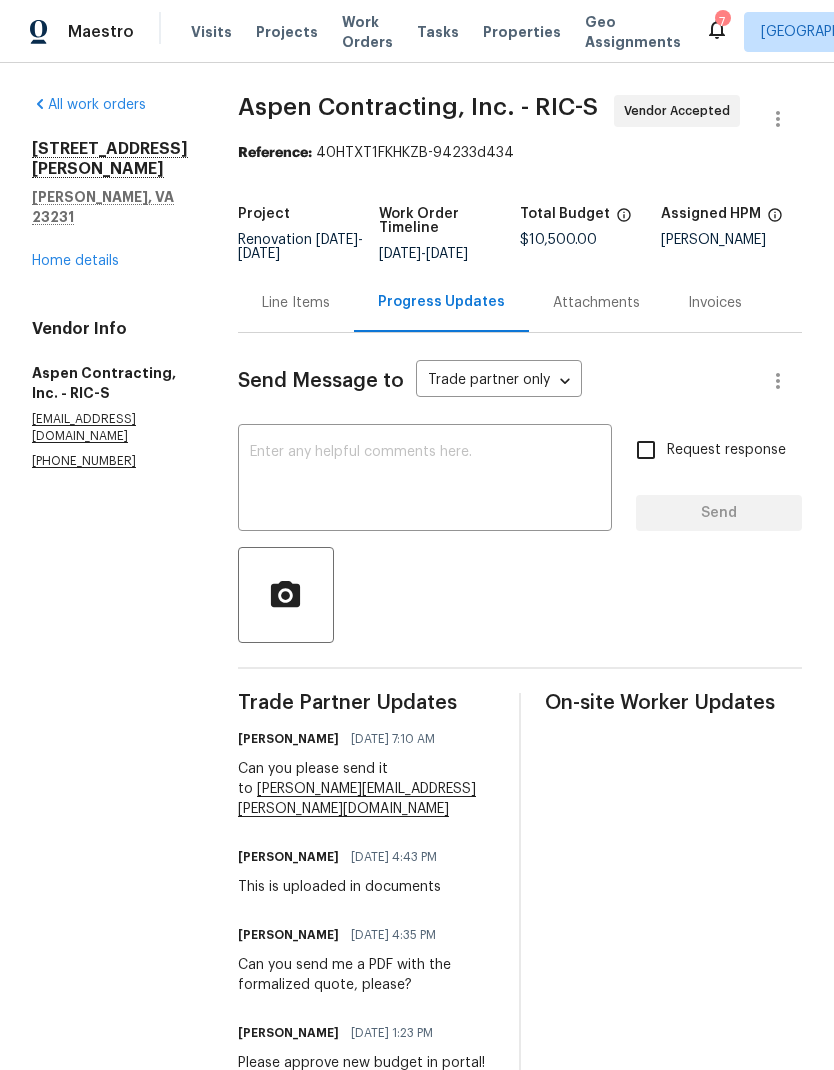 scroll, scrollTop: 0, scrollLeft: 0, axis: both 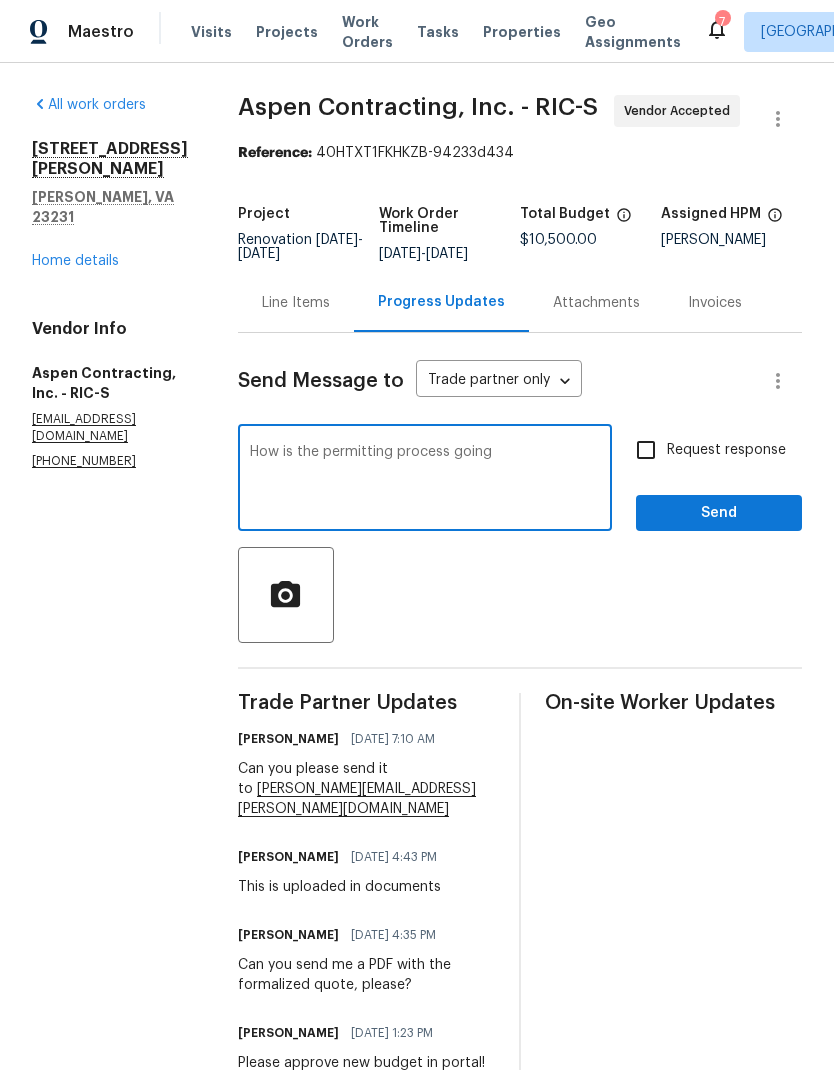 type on "How is the permitting process going" 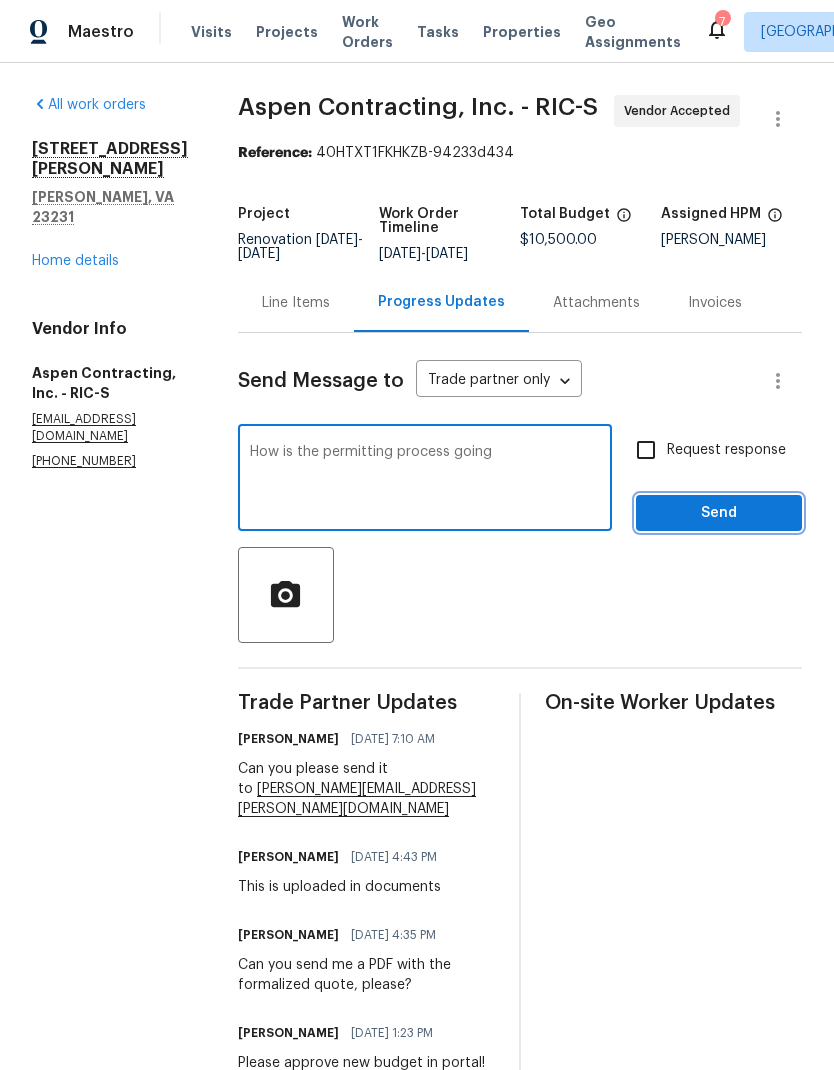 click on "Send" at bounding box center [719, 513] 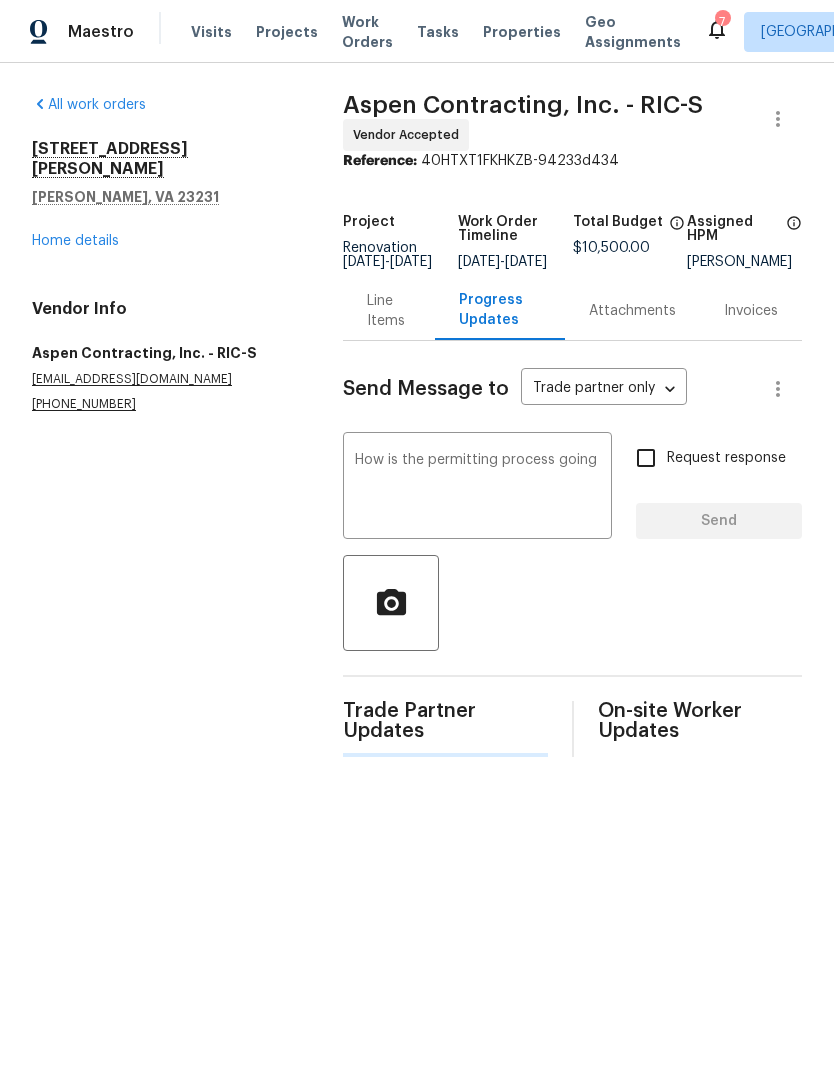 type 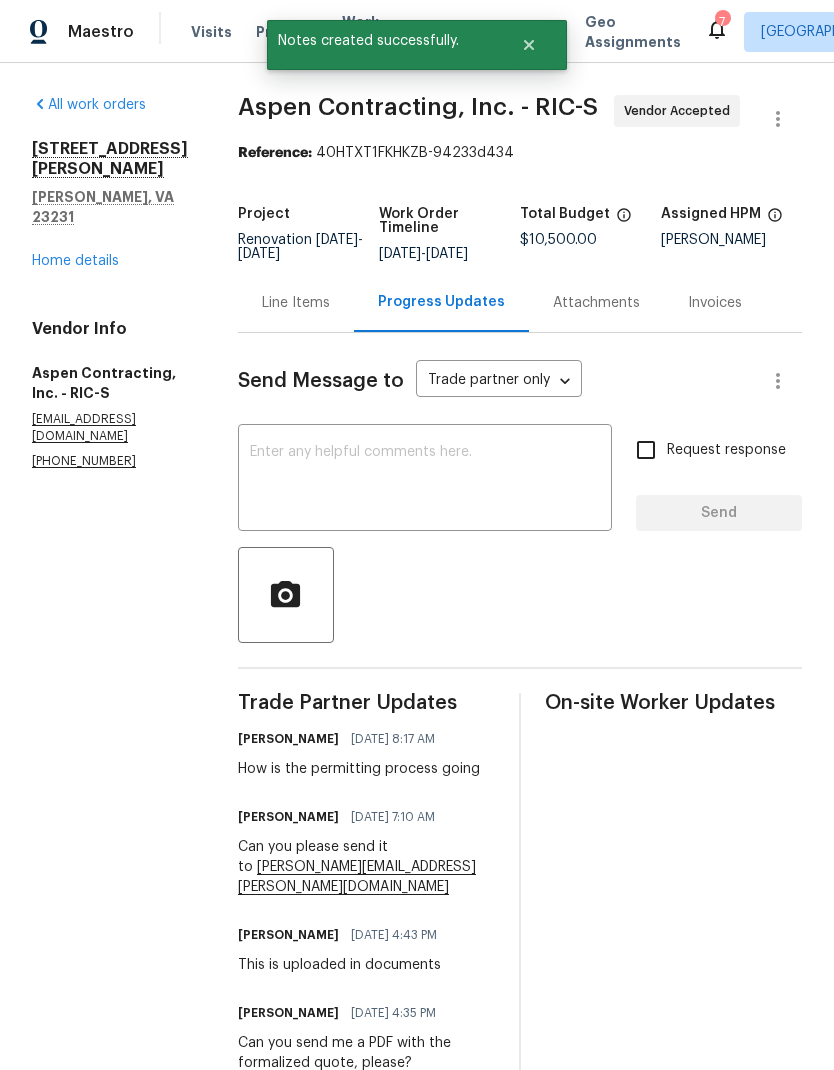 click on "Home details" at bounding box center (75, 261) 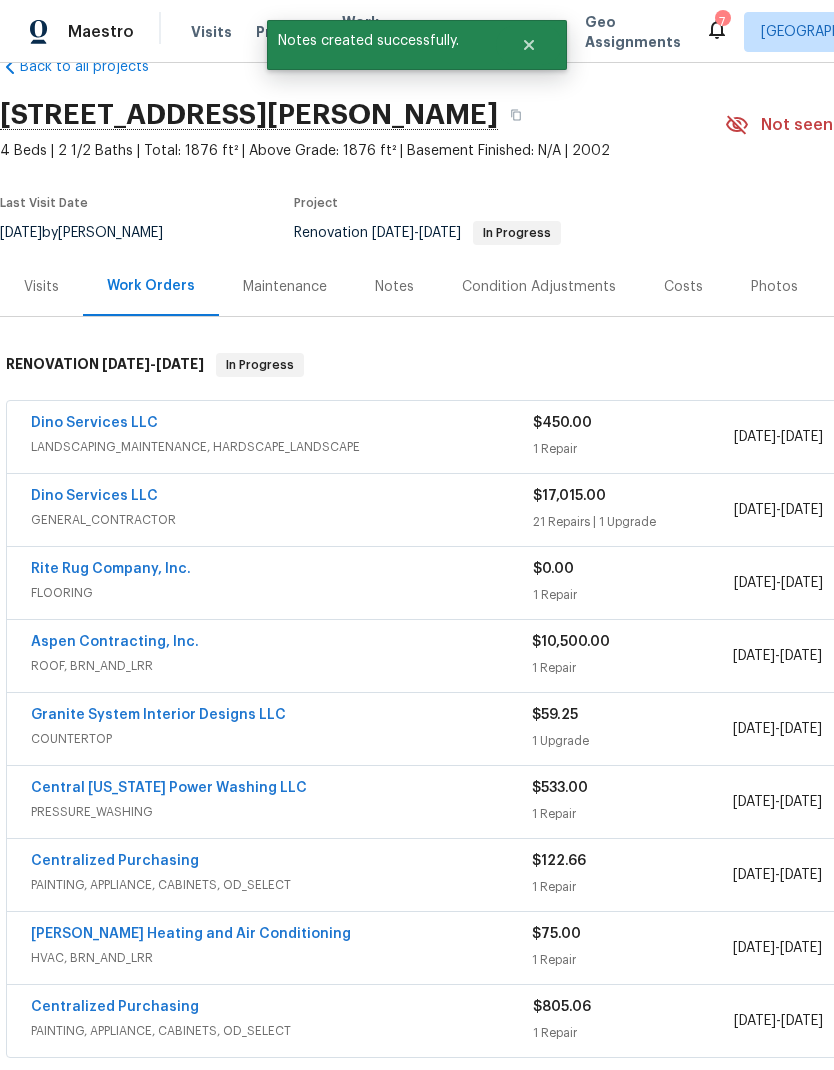 scroll, scrollTop: 46, scrollLeft: 0, axis: vertical 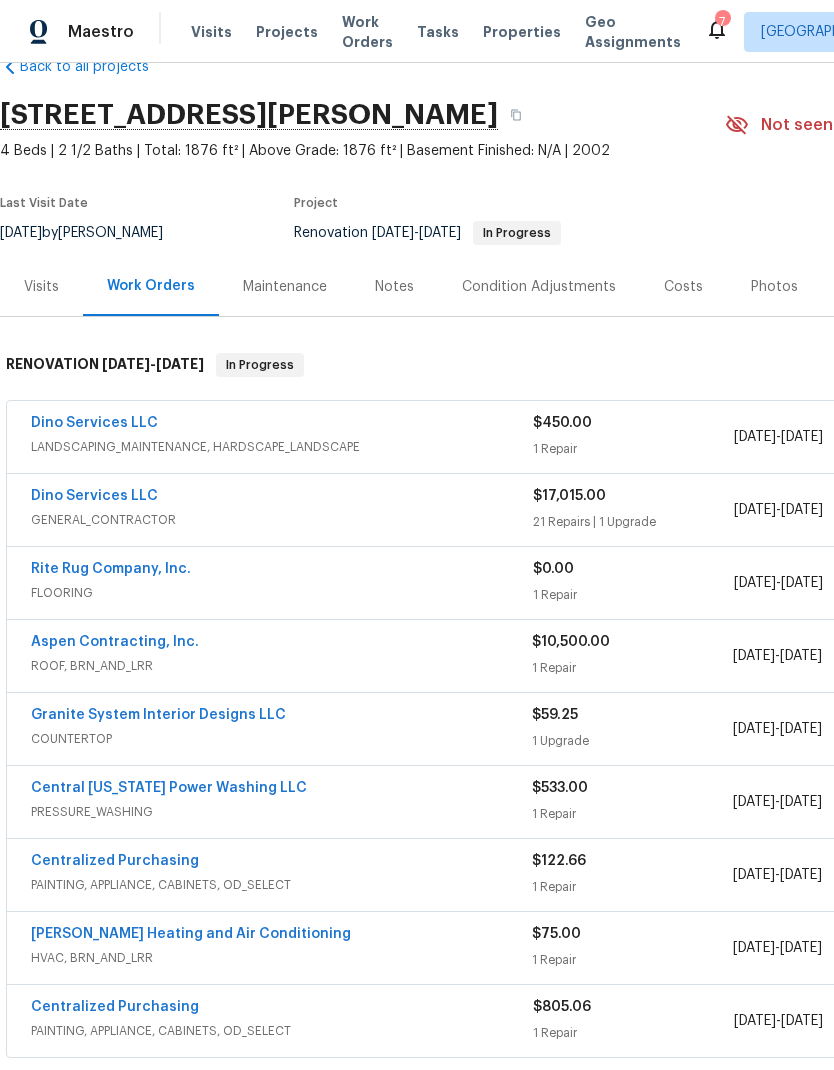 click on "Rite Rug Company, Inc." at bounding box center (111, 569) 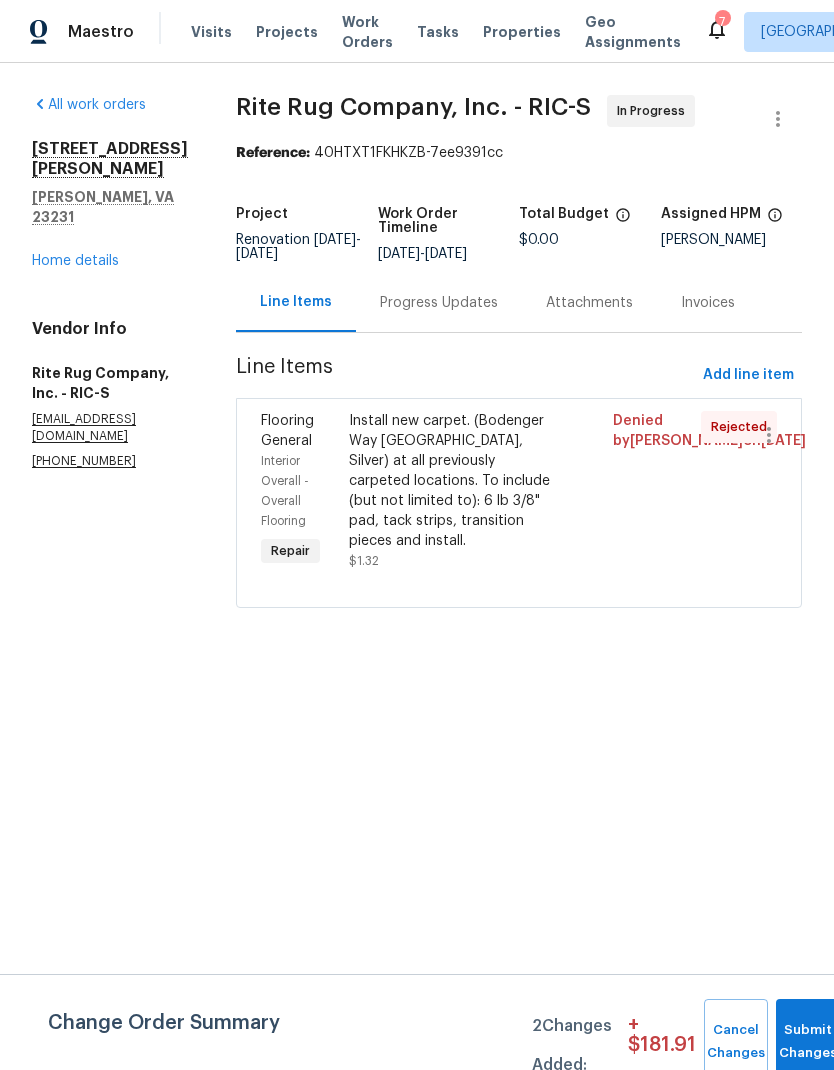 click on "Progress Updates" at bounding box center [439, 303] 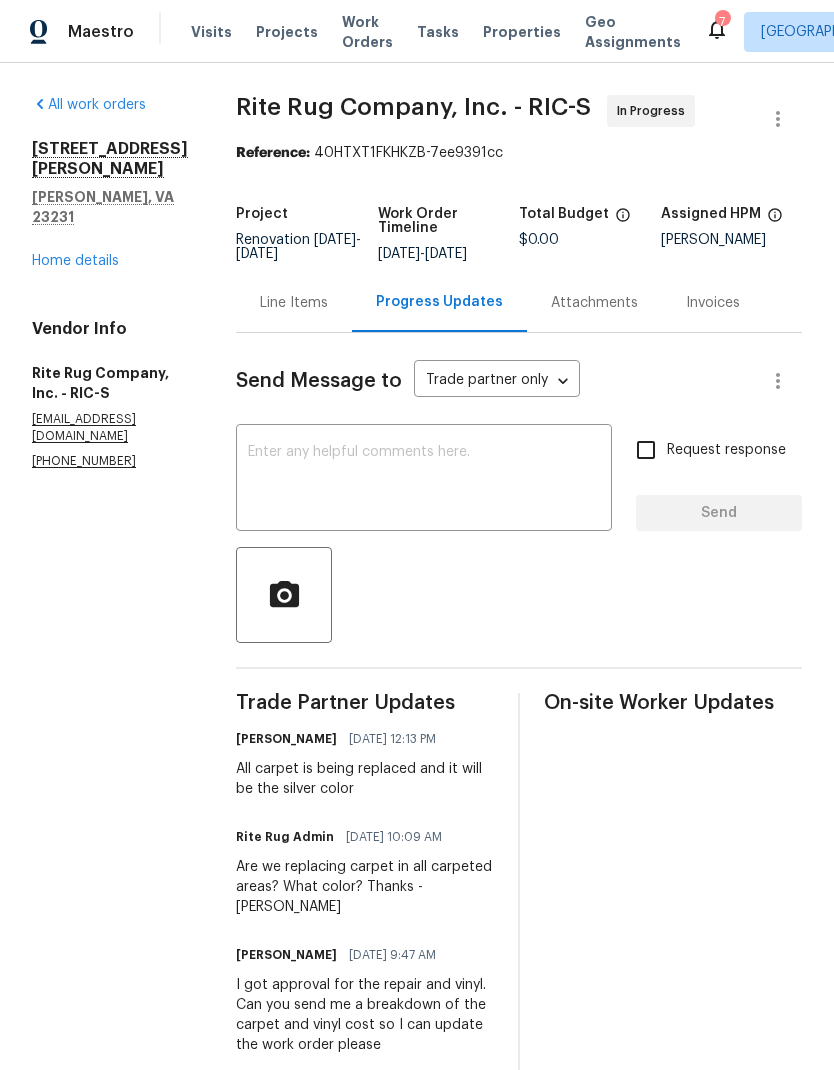 click on "Home details" at bounding box center [75, 261] 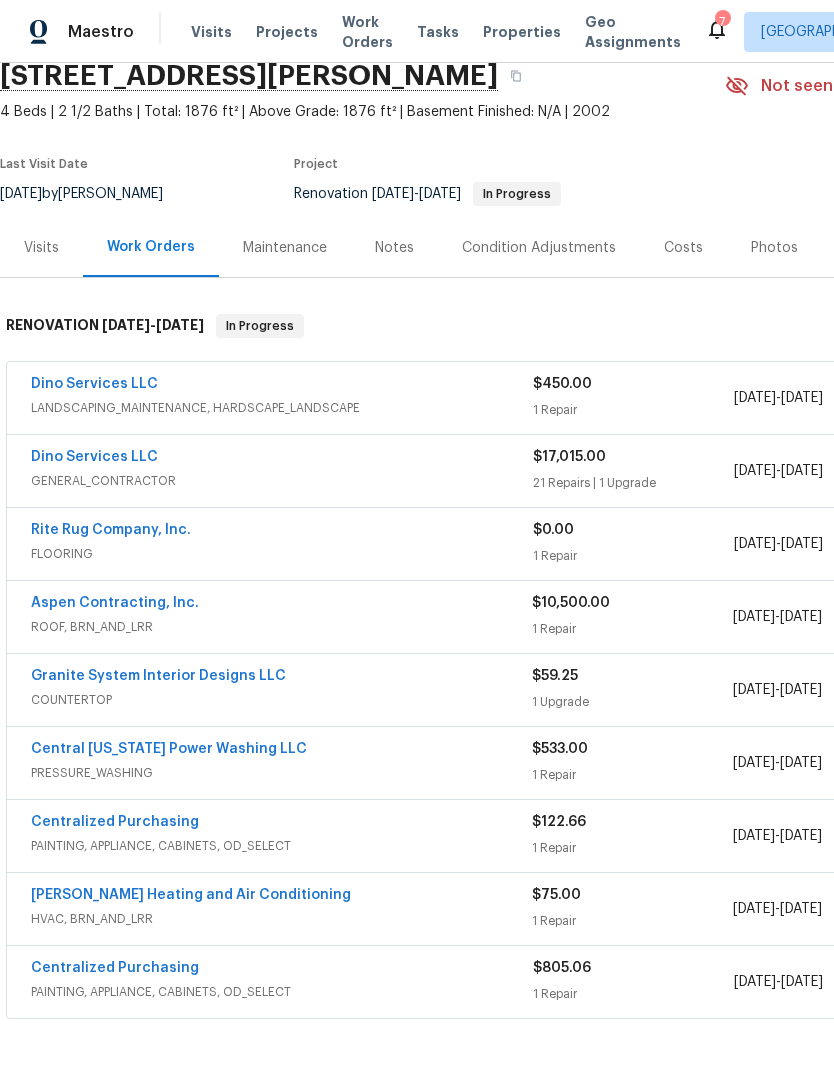 scroll, scrollTop: 85, scrollLeft: 0, axis: vertical 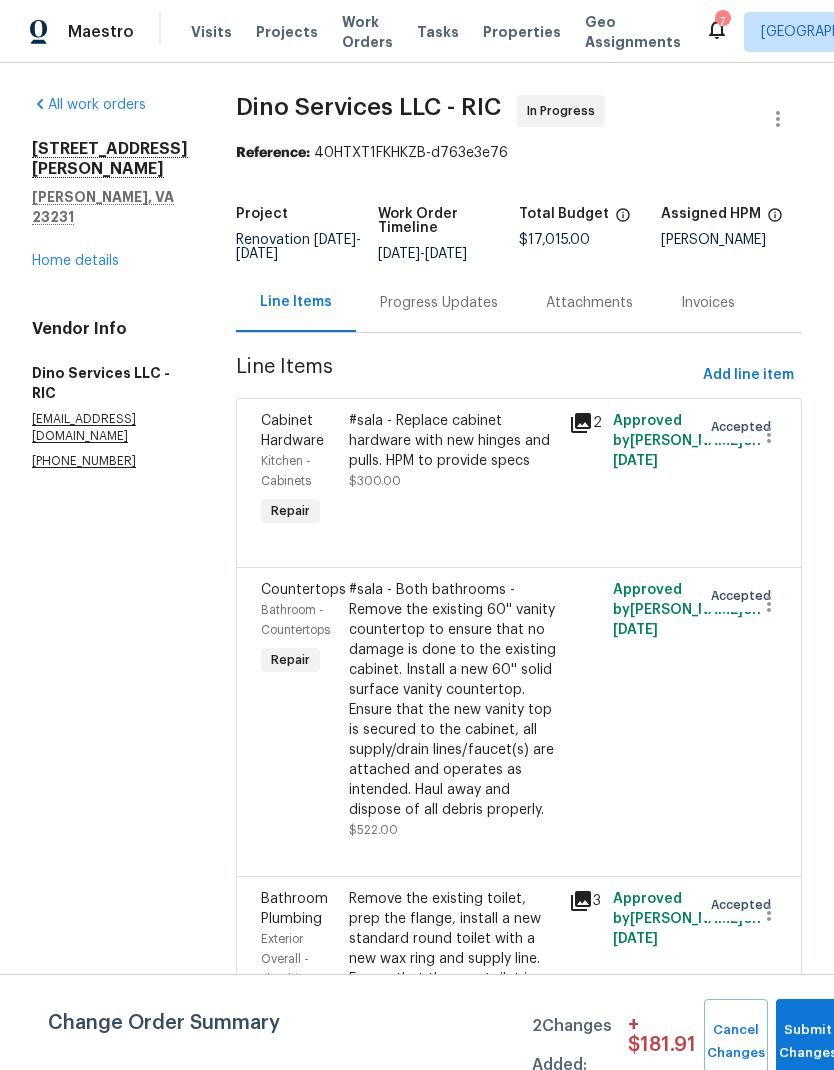 click on "Home details" at bounding box center [75, 261] 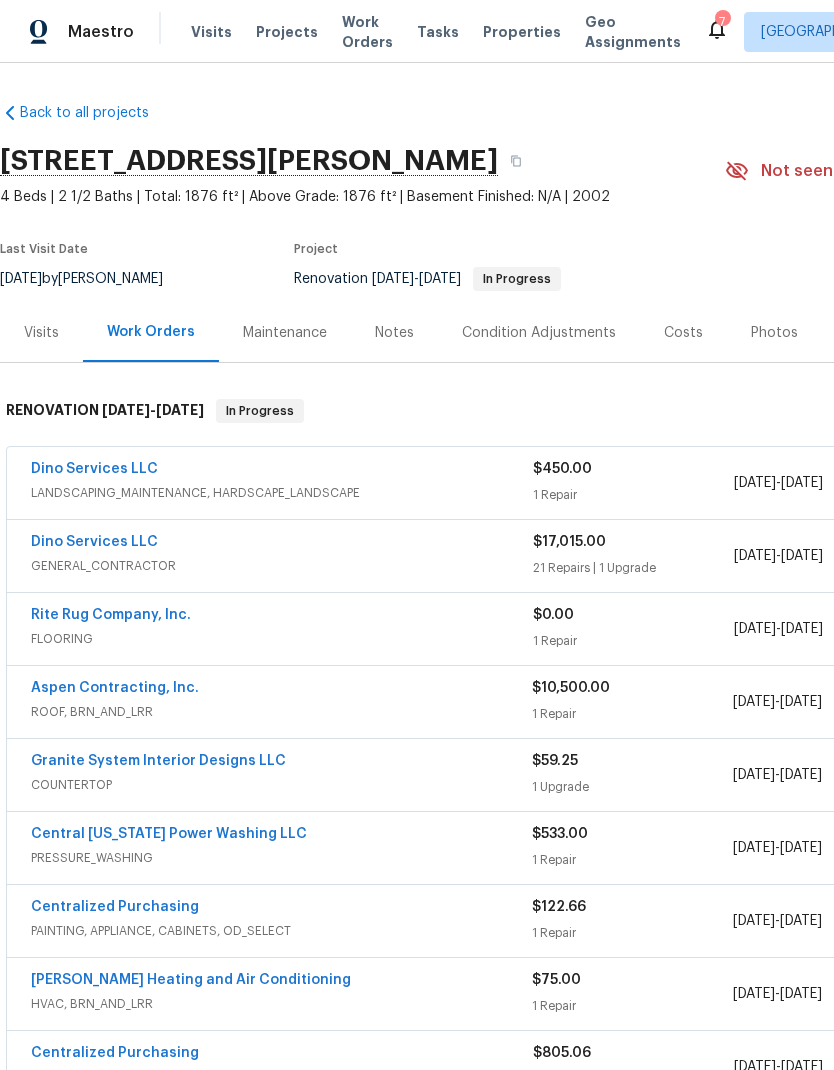 click on "Notes" at bounding box center [394, 332] 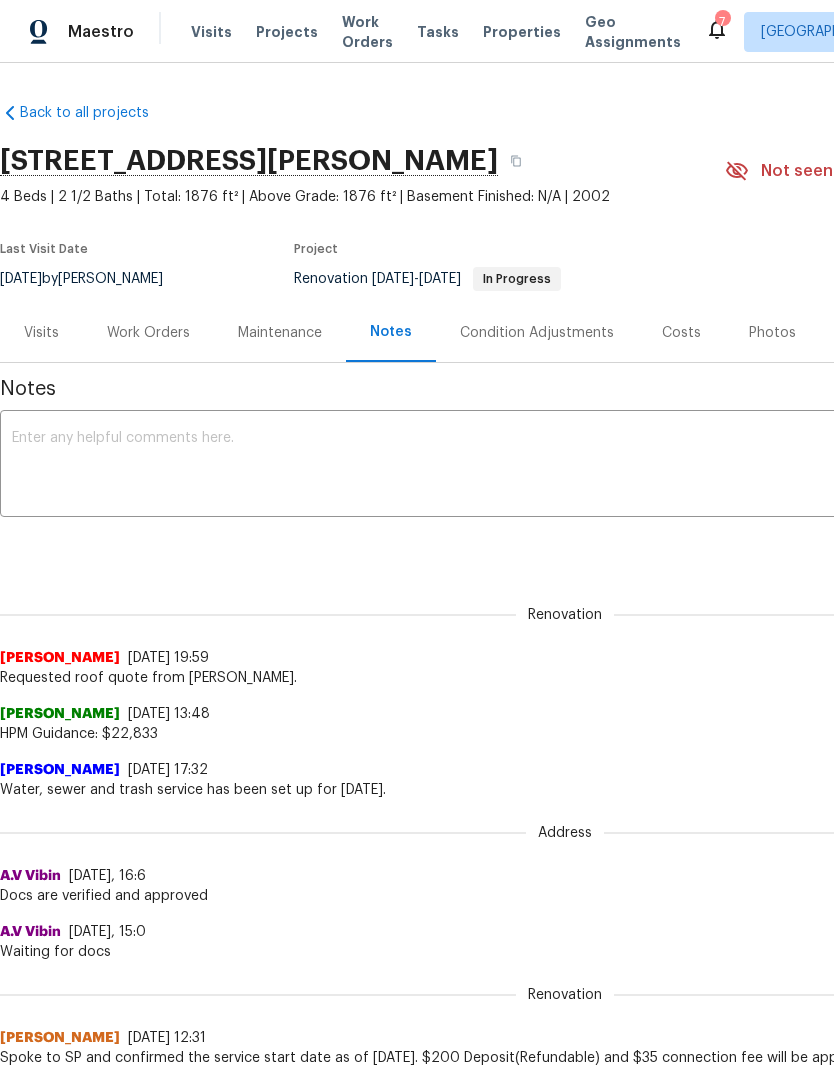 scroll, scrollTop: 0, scrollLeft: 0, axis: both 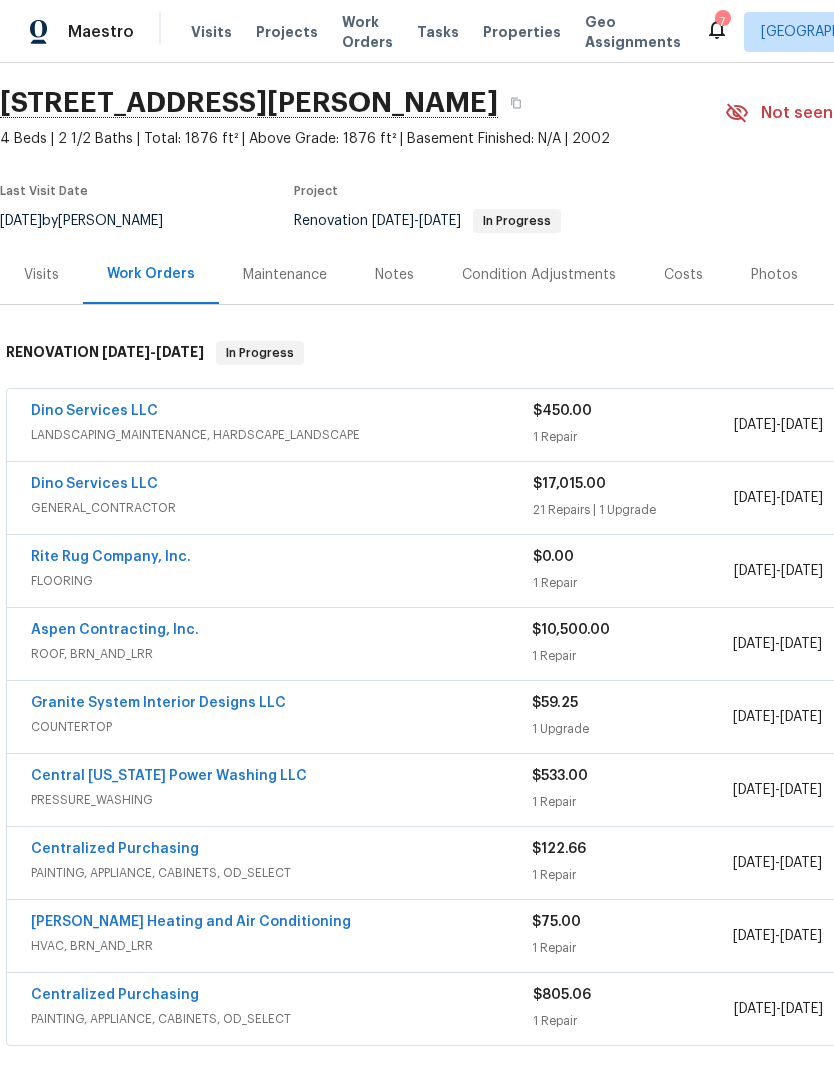 click on "Notes" at bounding box center [394, 275] 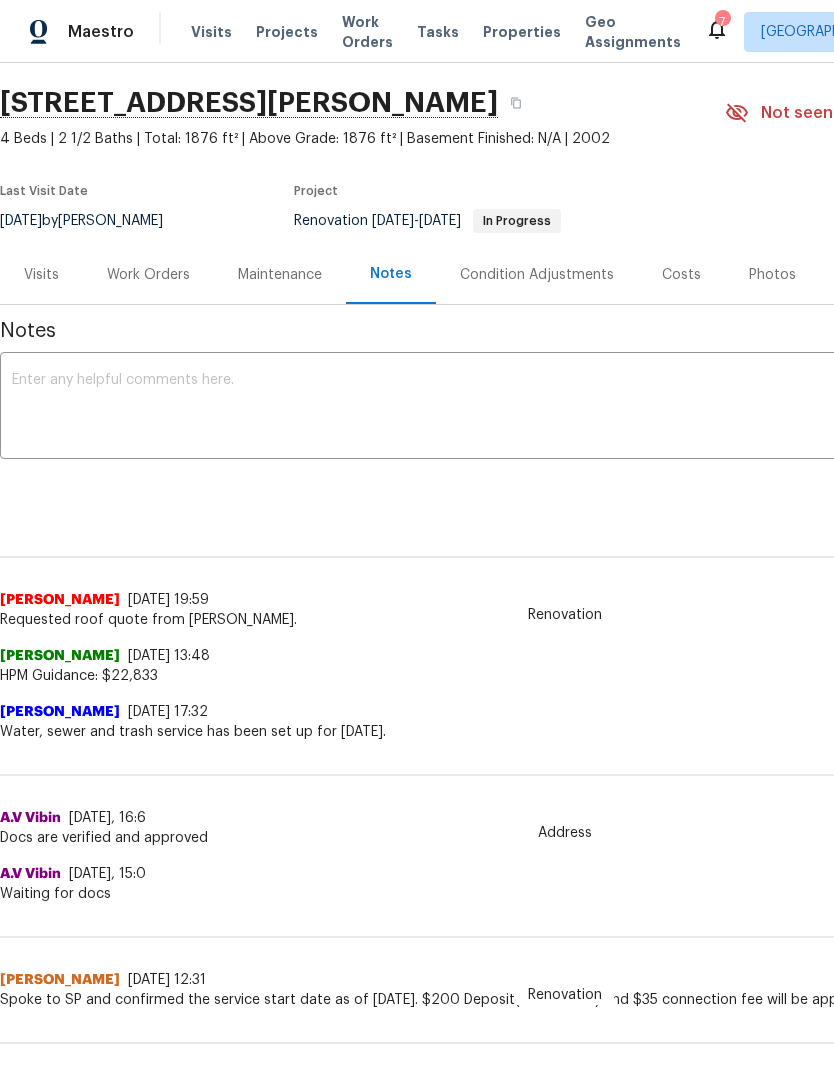 click on "Work Orders" at bounding box center [148, 275] 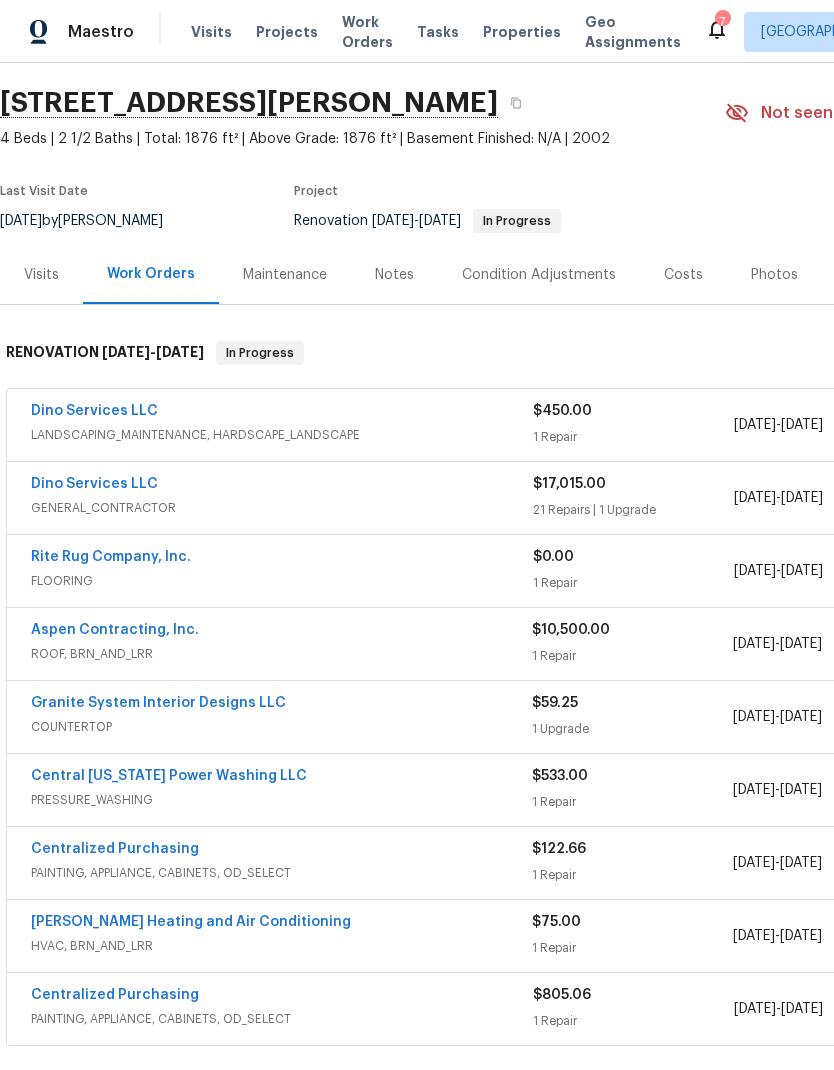 click on "Dino Services LLC" at bounding box center [94, 484] 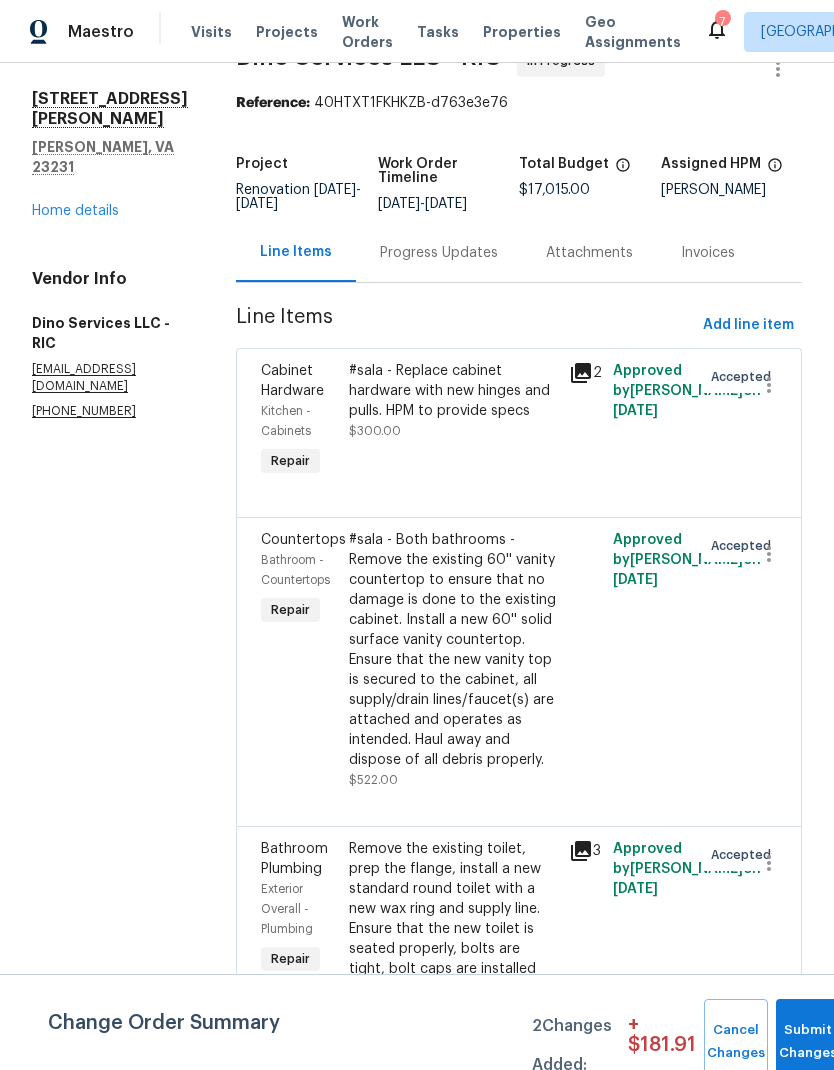 scroll, scrollTop: 52, scrollLeft: 0, axis: vertical 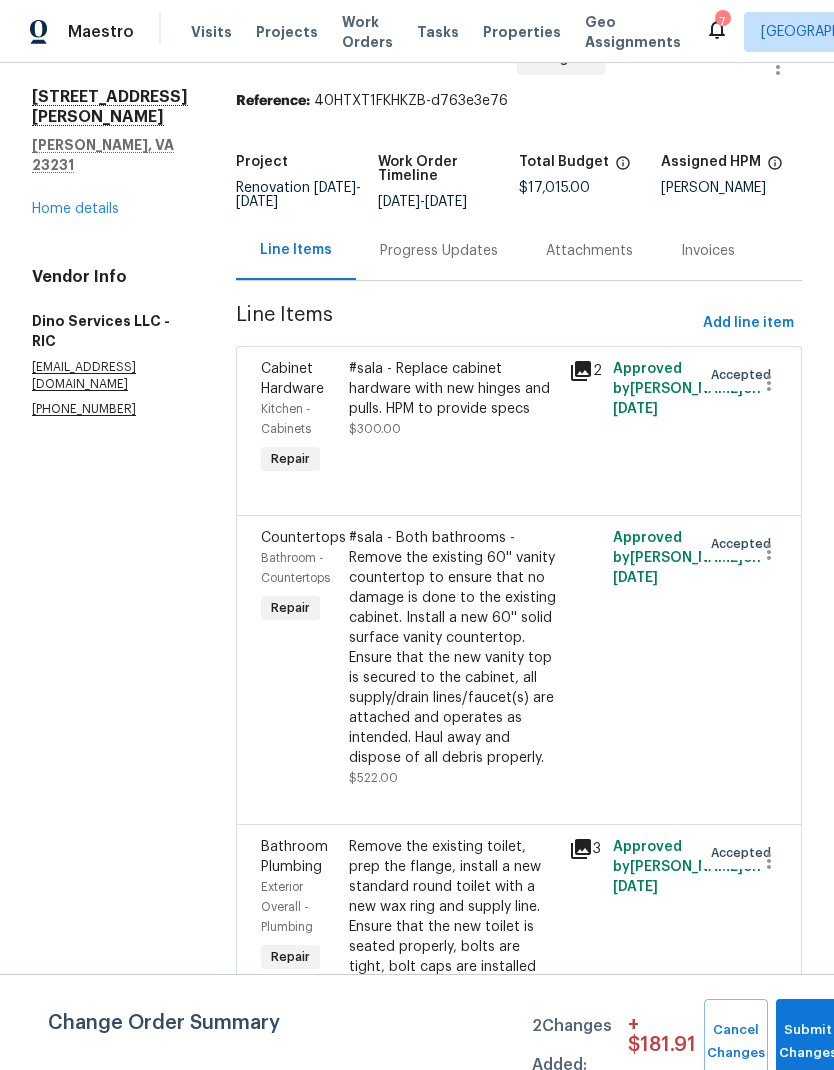 click on "#sala - Replace cabinet hardware with new hinges and pulls. HPM to provide specs $300.00" at bounding box center (453, 399) 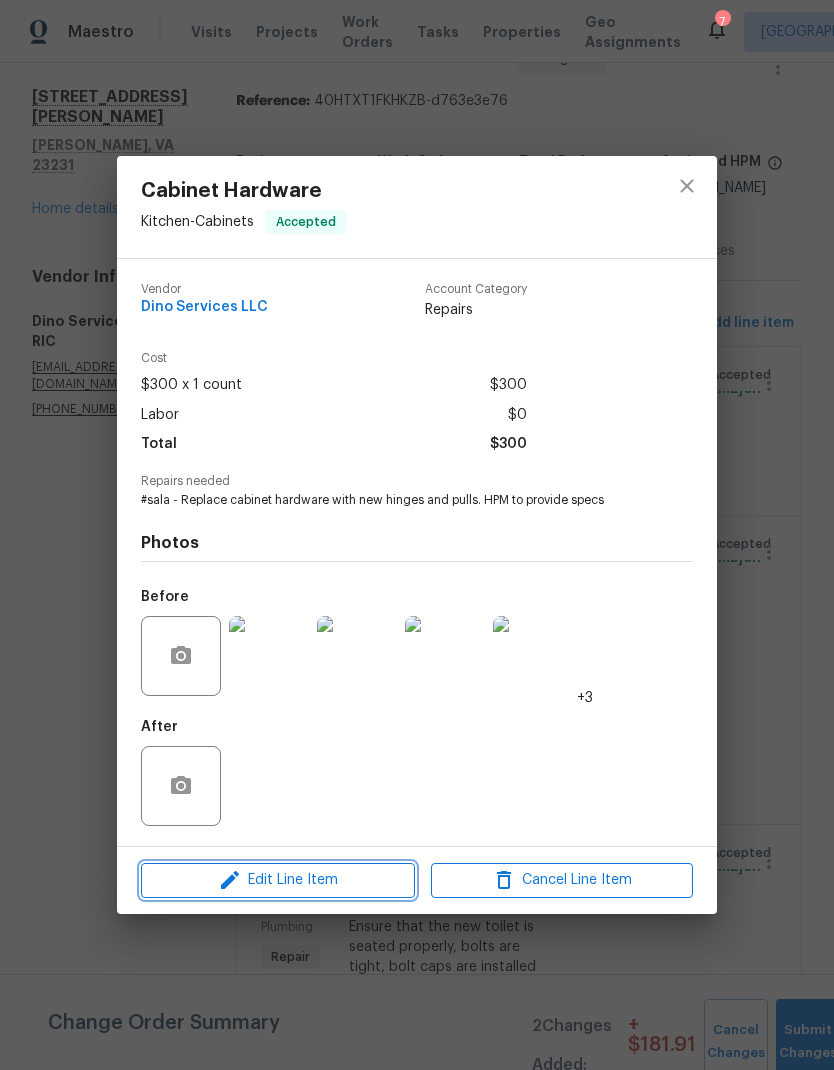 click on "Edit Line Item" at bounding box center (278, 880) 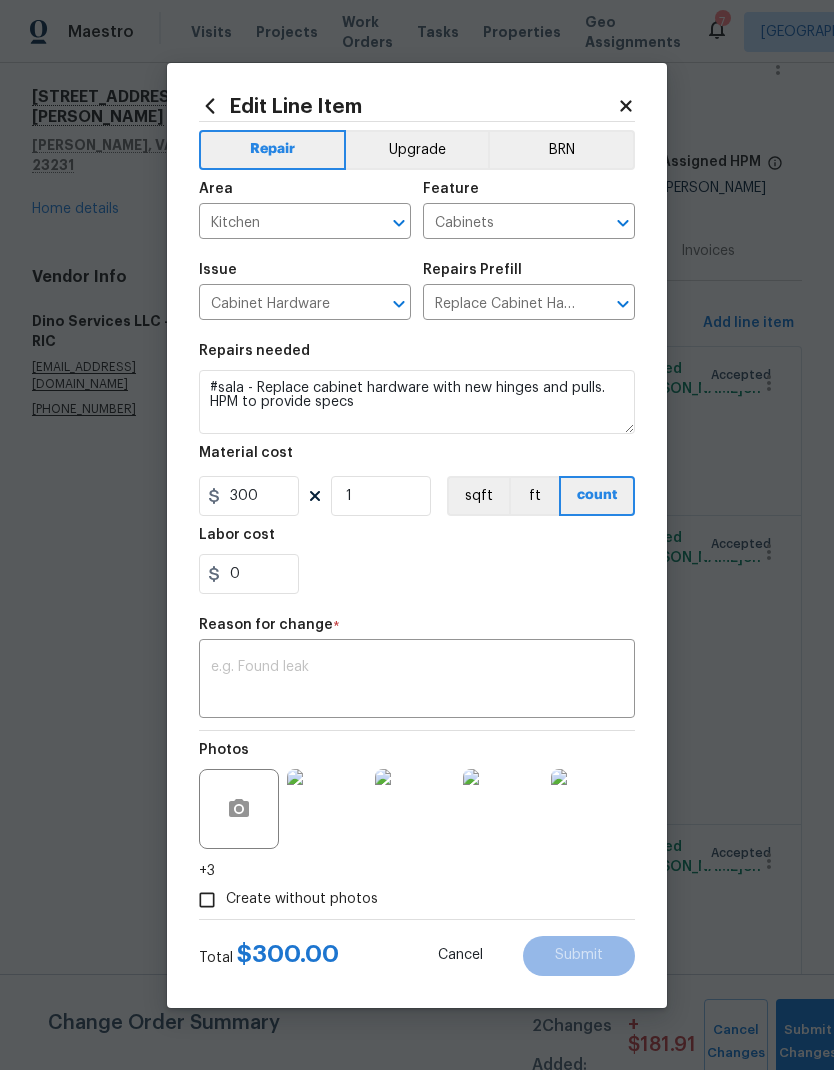 click on "Upgrade" at bounding box center [417, 150] 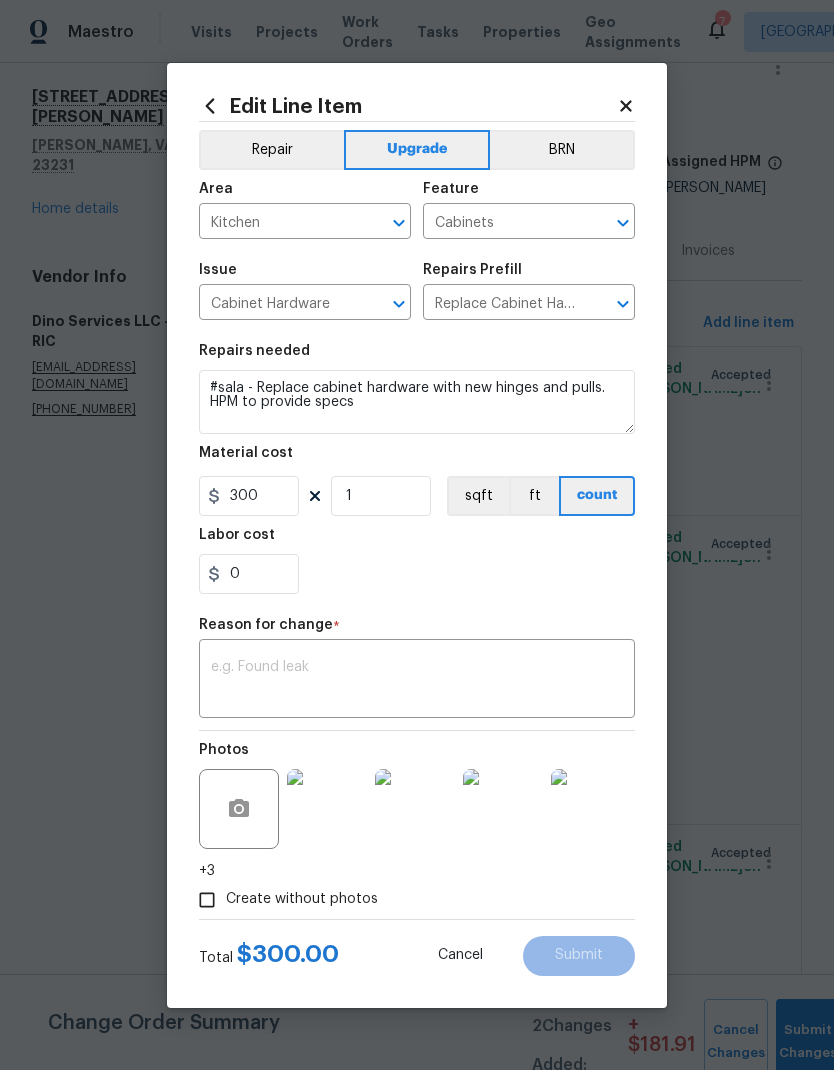 click at bounding box center [417, 681] 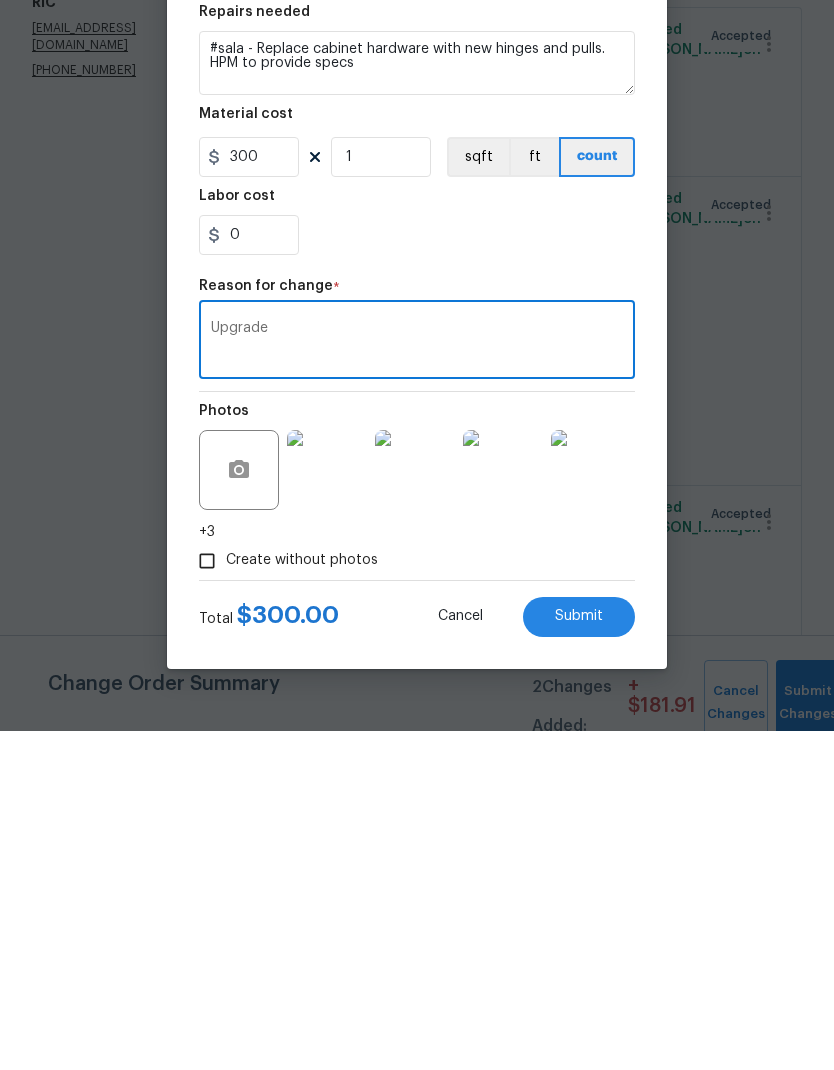 type on "Upgrade" 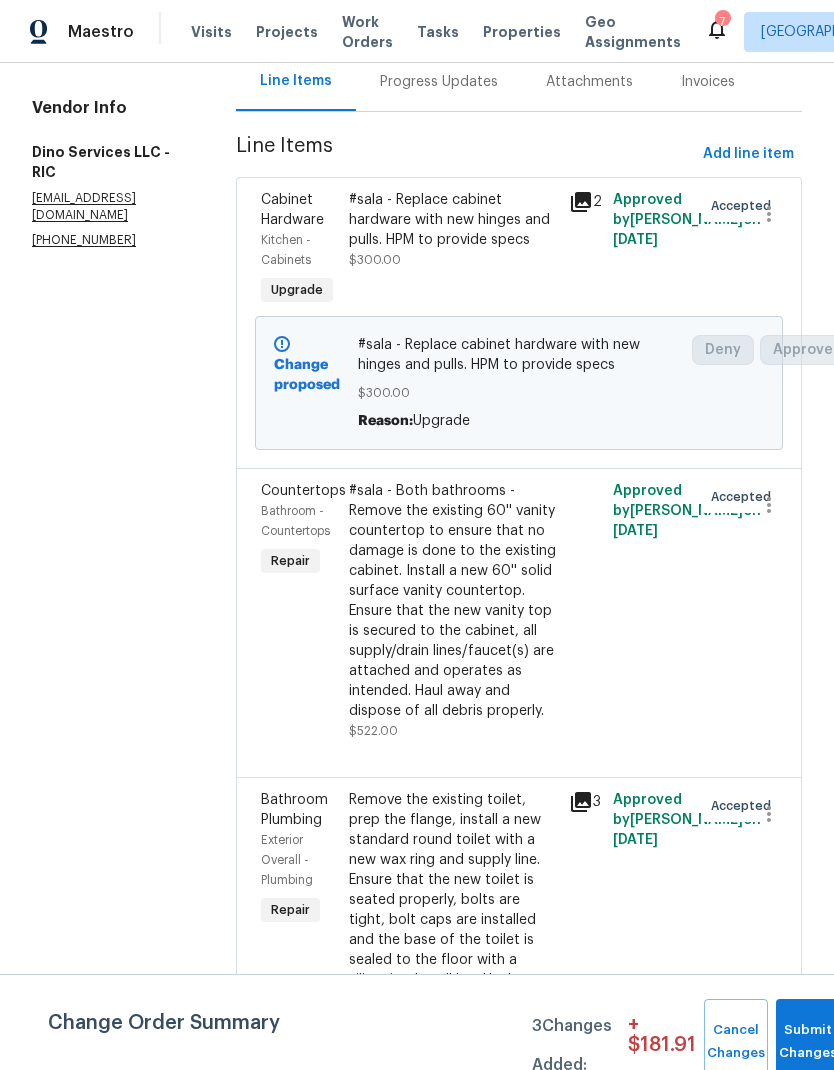 scroll, scrollTop: 221, scrollLeft: 0, axis: vertical 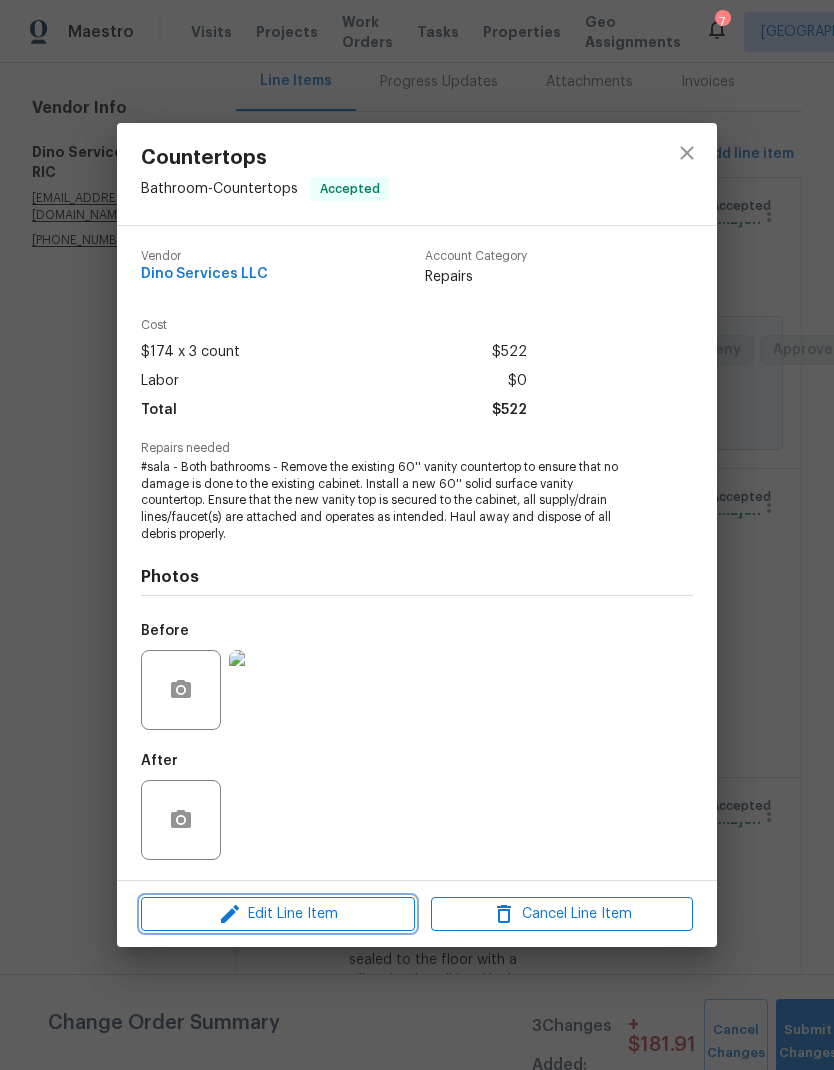 click on "Edit Line Item" at bounding box center (278, 914) 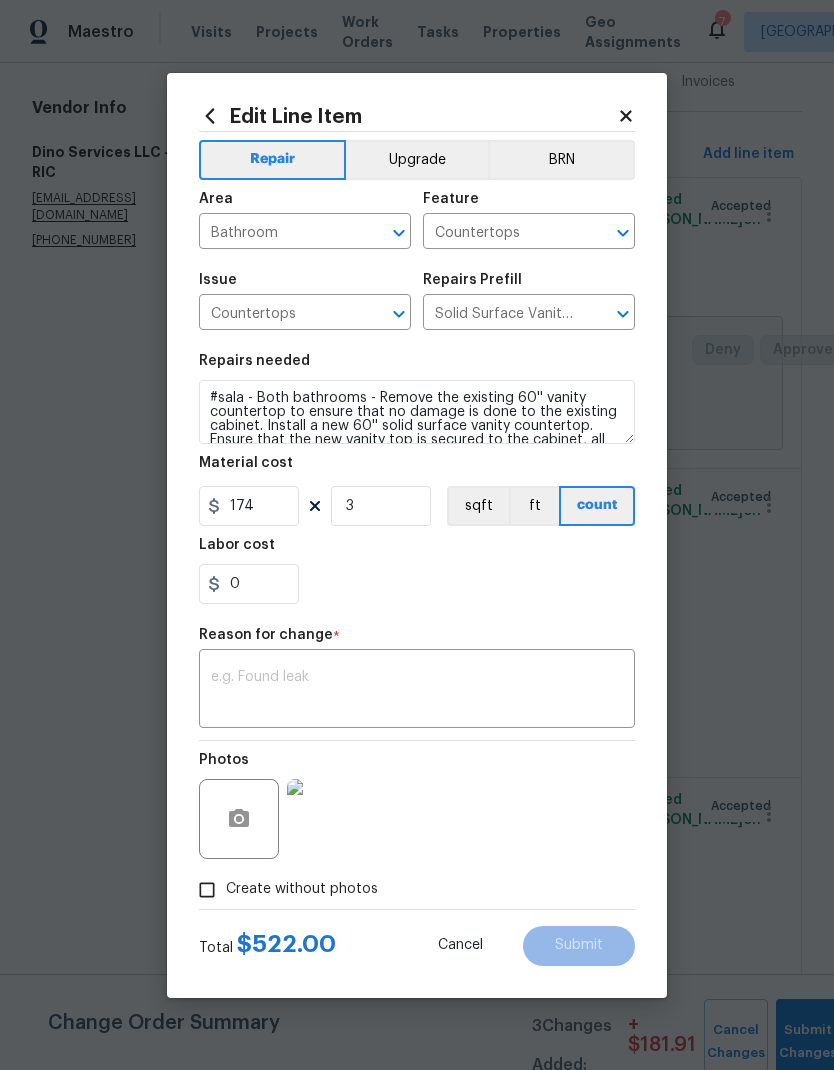 click on "Upgrade" at bounding box center [417, 160] 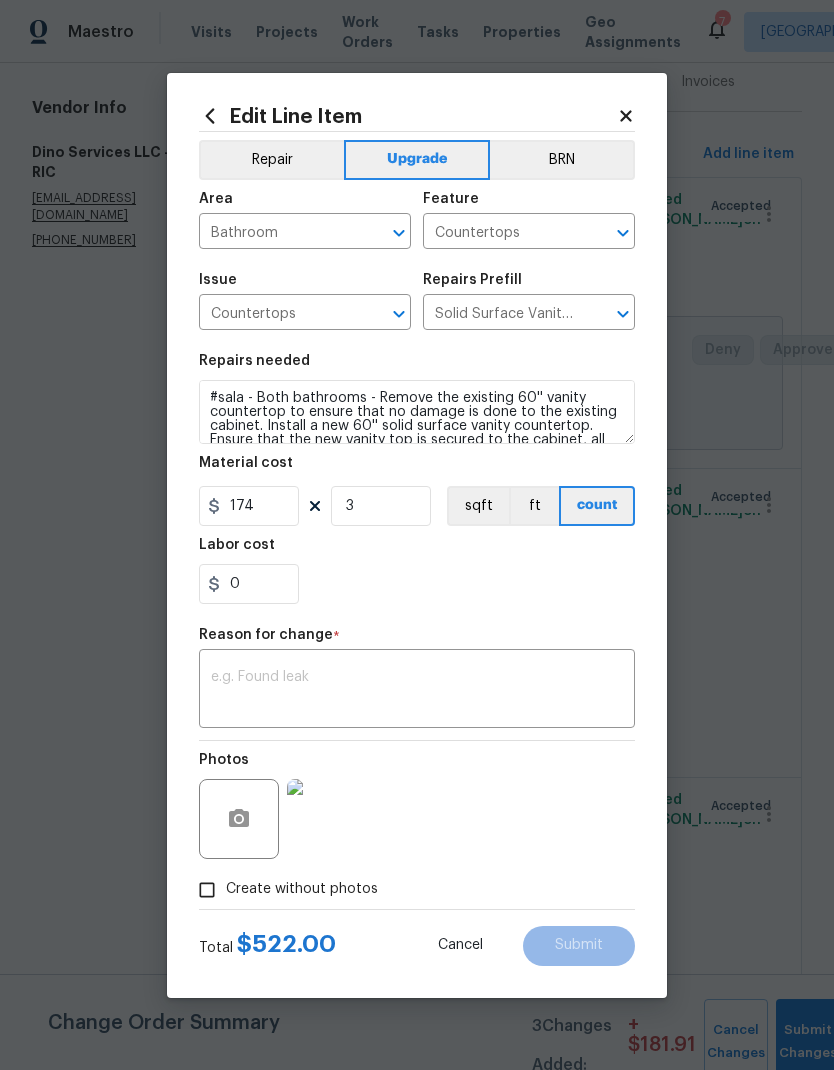 click at bounding box center [417, 691] 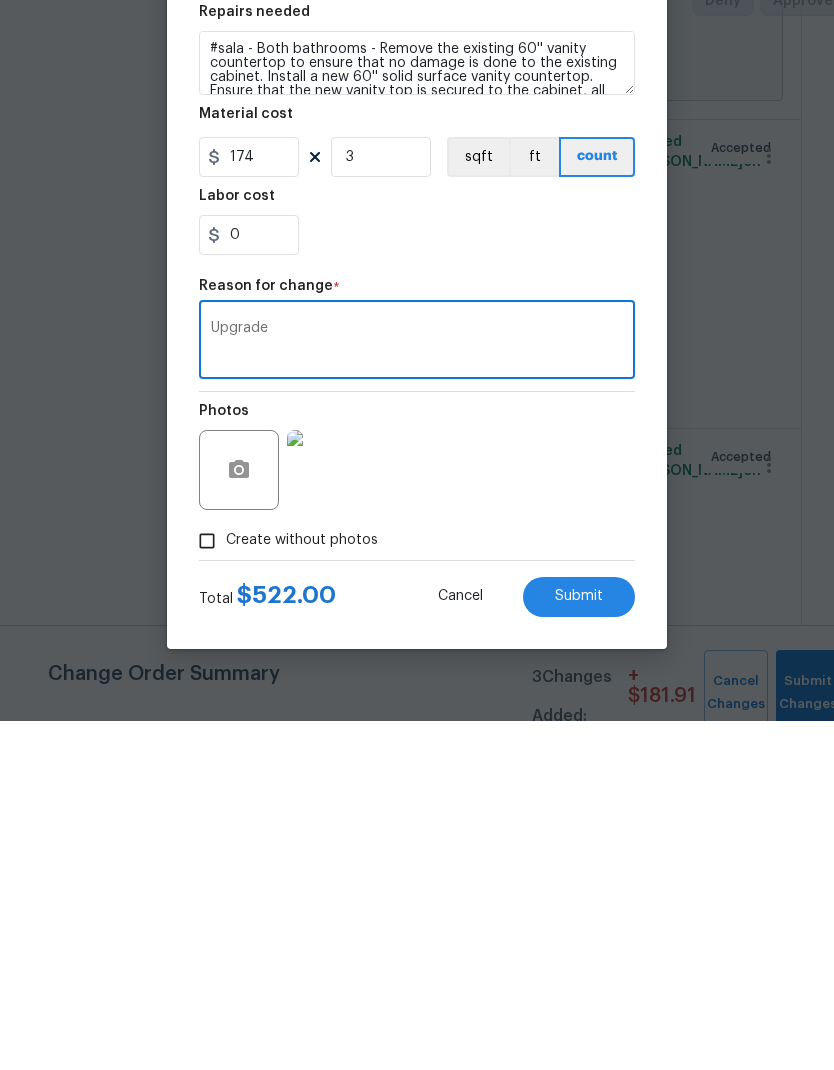 type on "Upgrade" 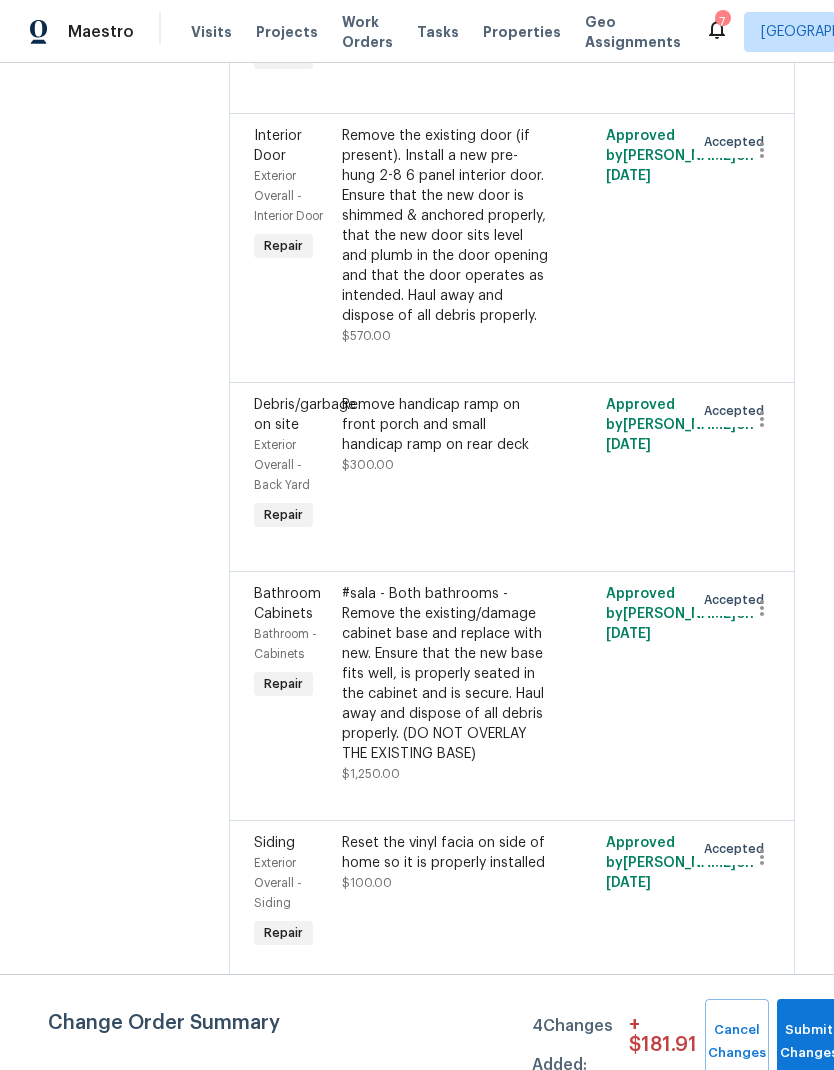 scroll, scrollTop: 2143, scrollLeft: 8, axis: both 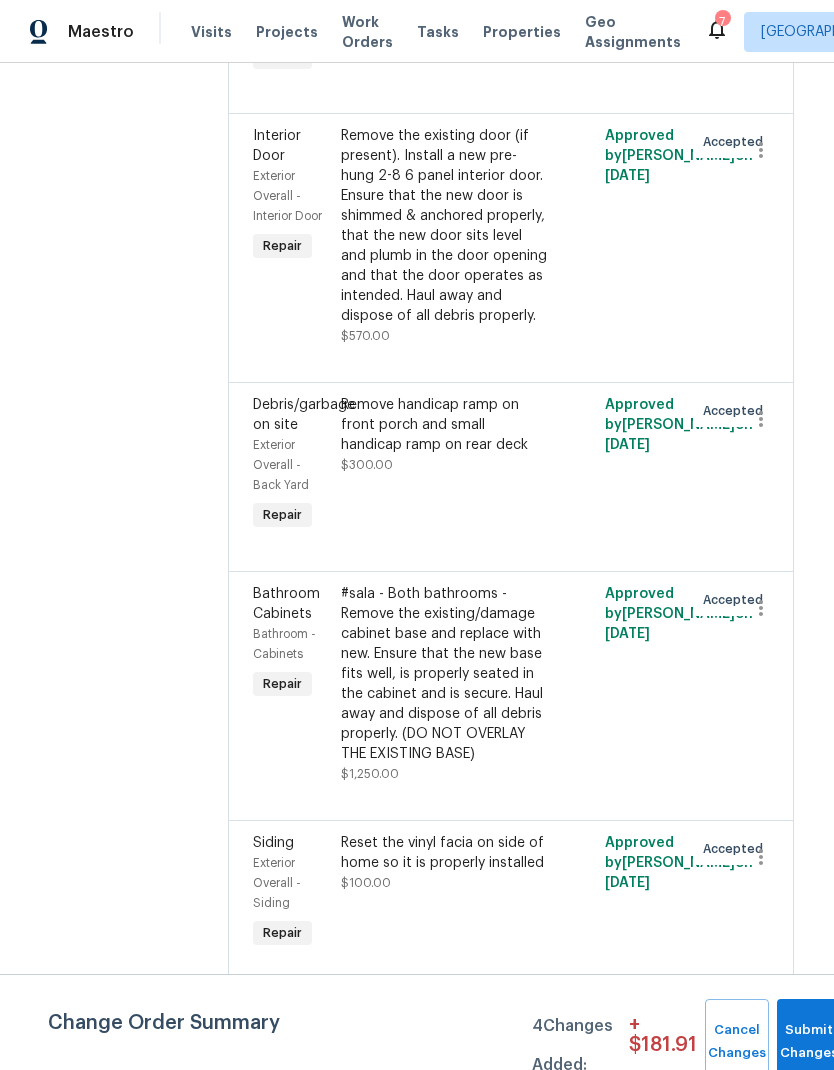 click on "#sala - Both bathrooms - Remove the existing/damage cabinet base and replace with new. Ensure that the new base fits well, is properly seated in the cabinet and is secure. Haul away and dispose of all debris properly. (DO NOT OVERLAY THE EXISTING BASE)" at bounding box center [445, 674] 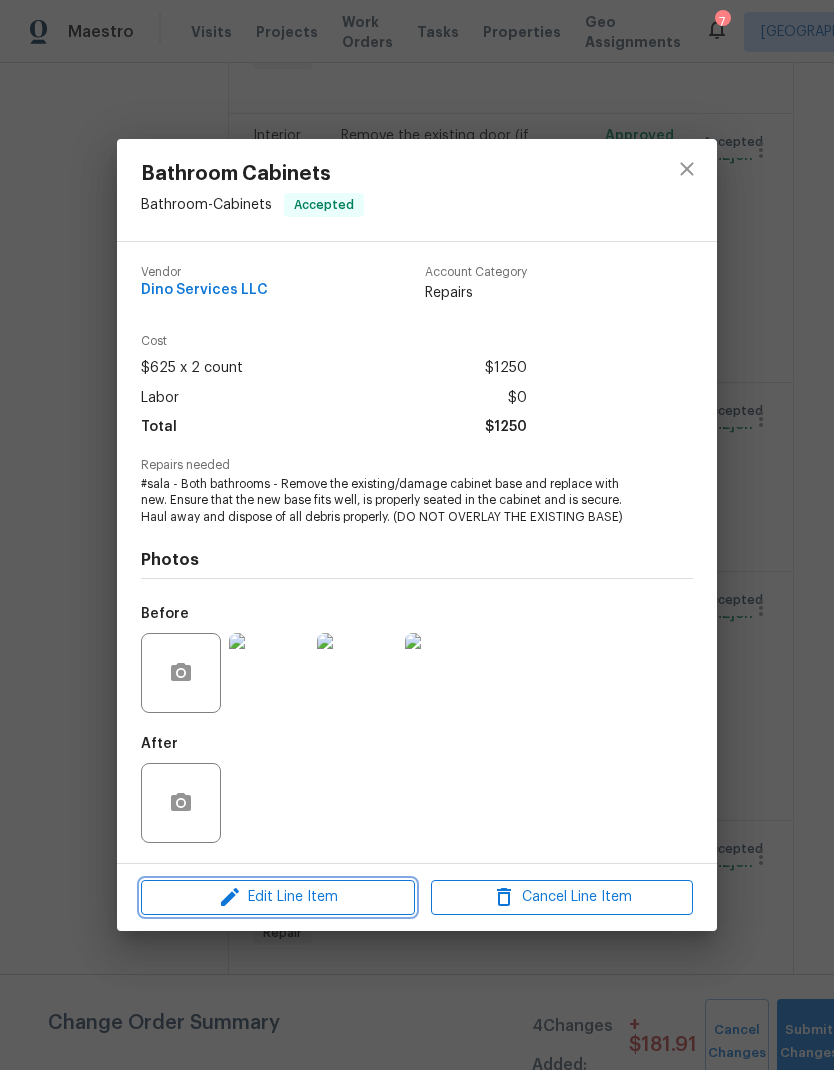 click on "Edit Line Item" at bounding box center [278, 897] 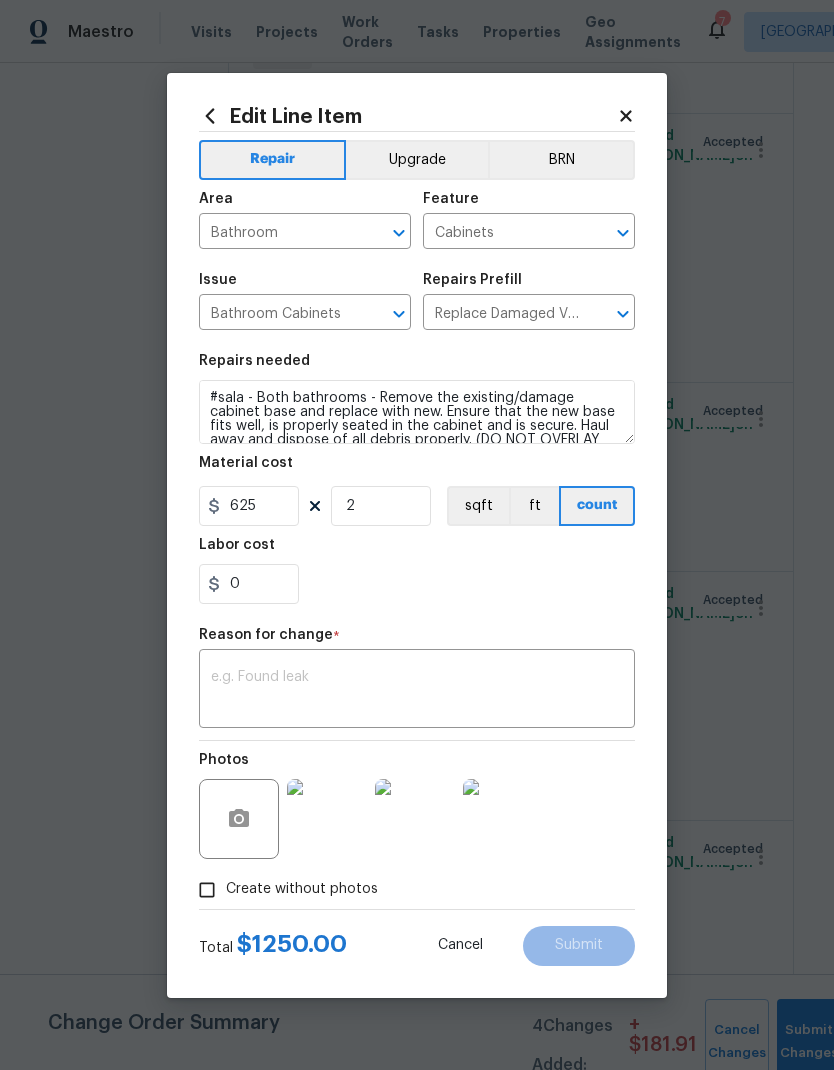 click on "Upgrade" at bounding box center [417, 160] 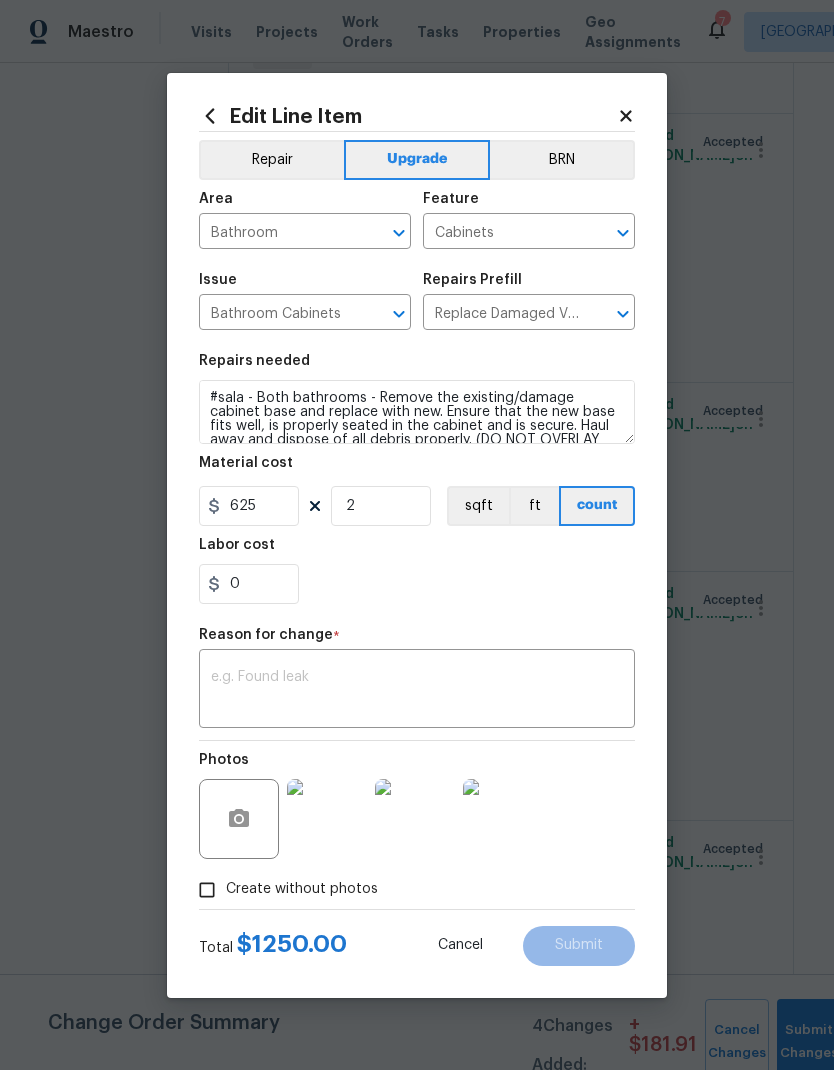 click at bounding box center (417, 691) 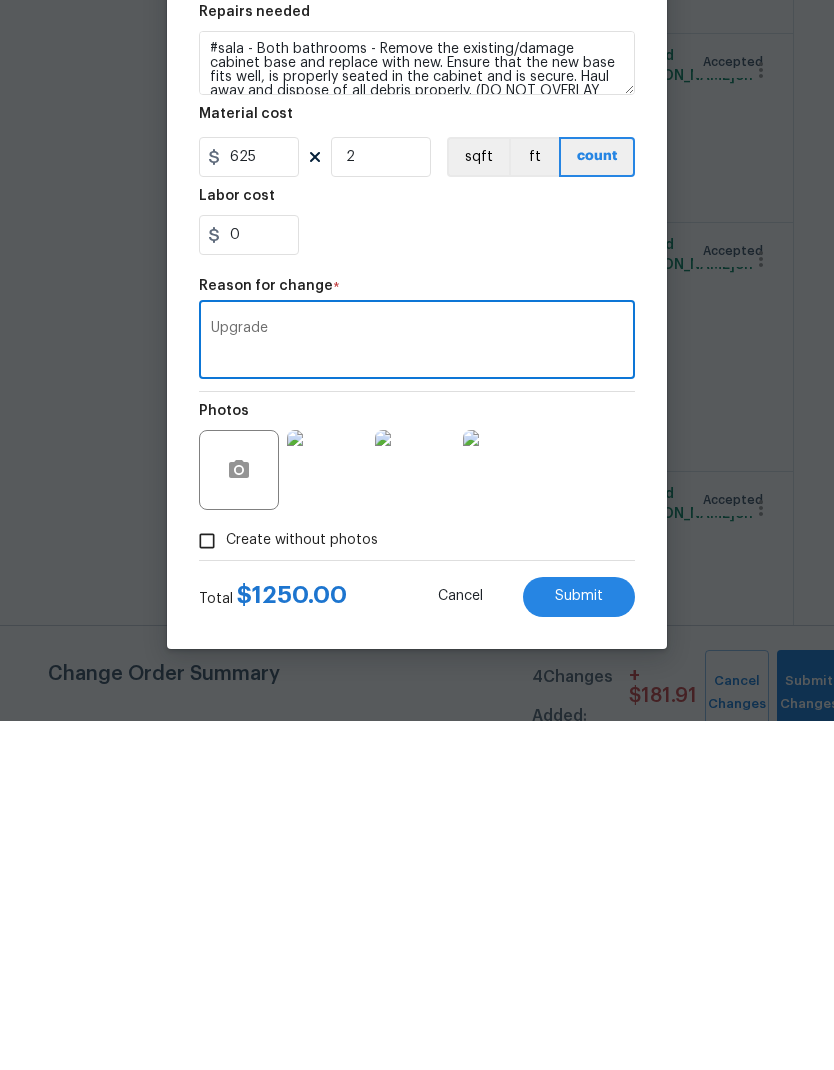 type on "Upgrade" 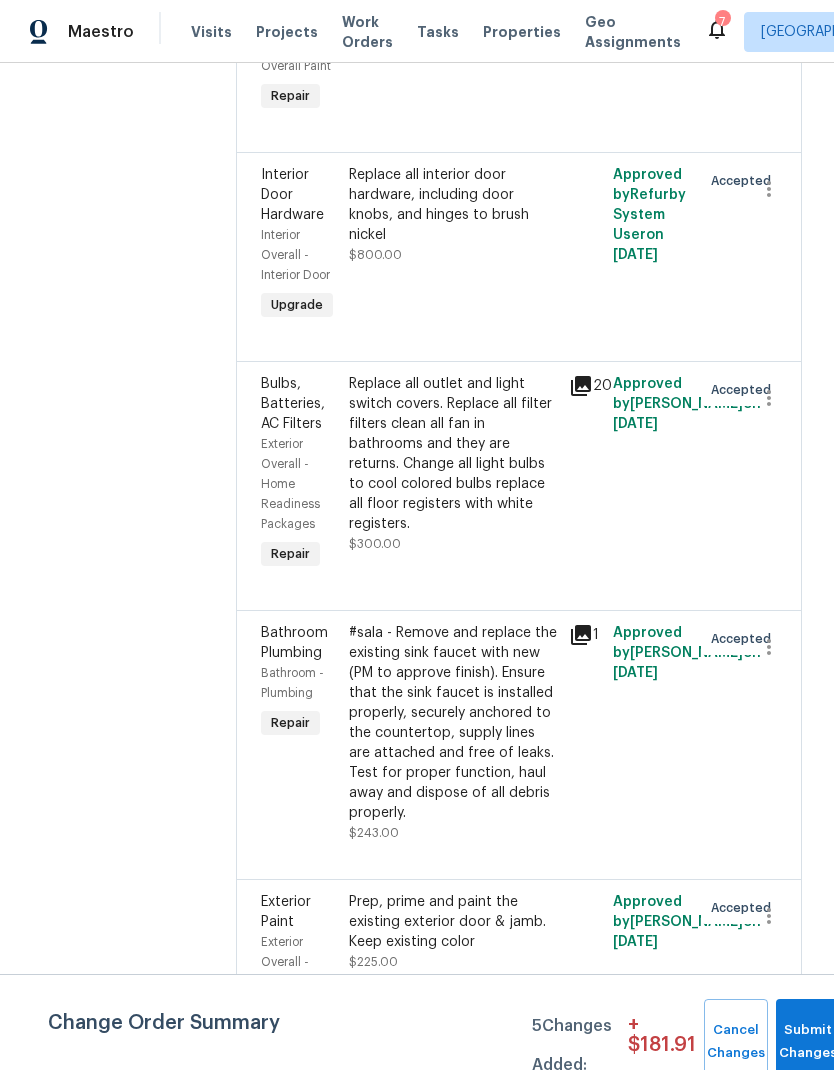 scroll, scrollTop: 3938, scrollLeft: 0, axis: vertical 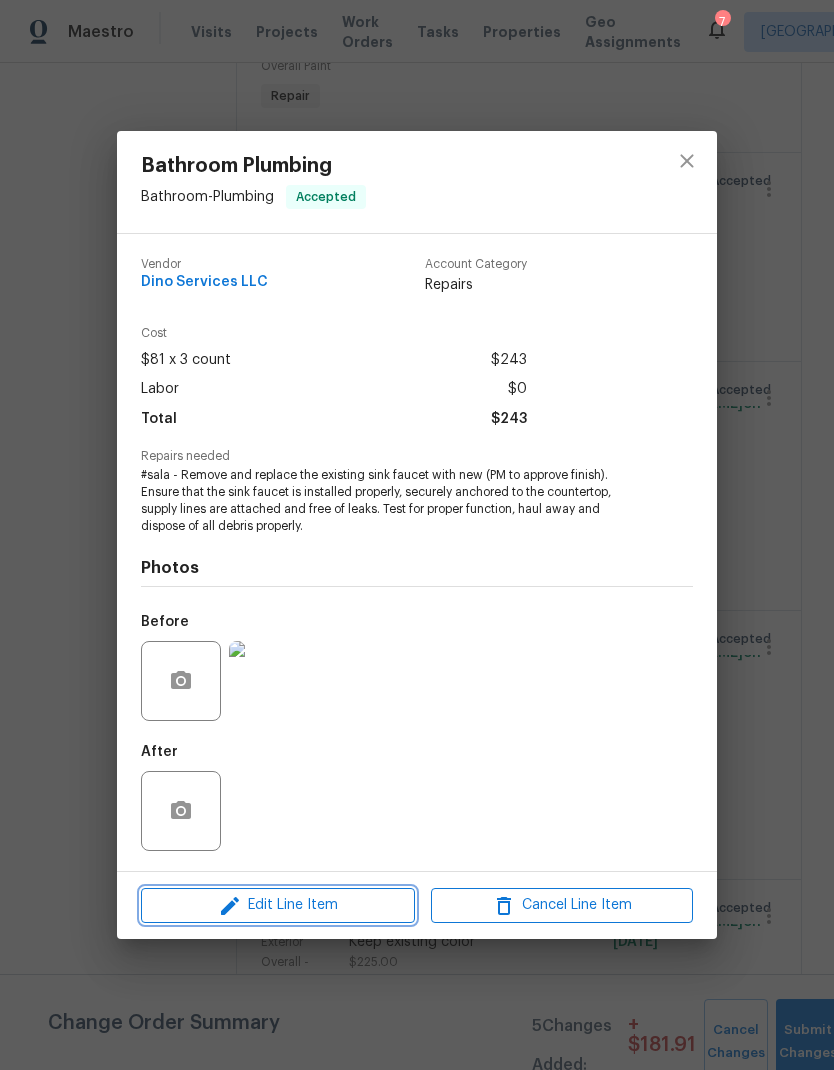 click on "Edit Line Item" at bounding box center (278, 905) 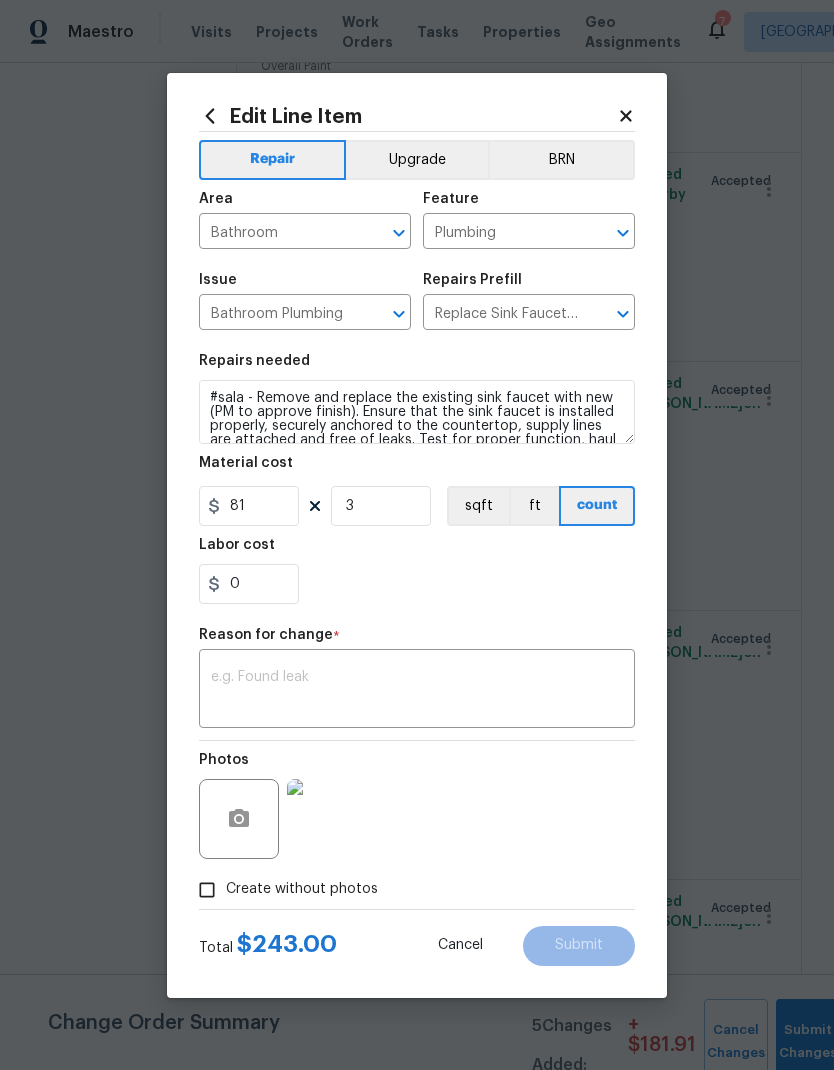 click on "Upgrade" at bounding box center (417, 160) 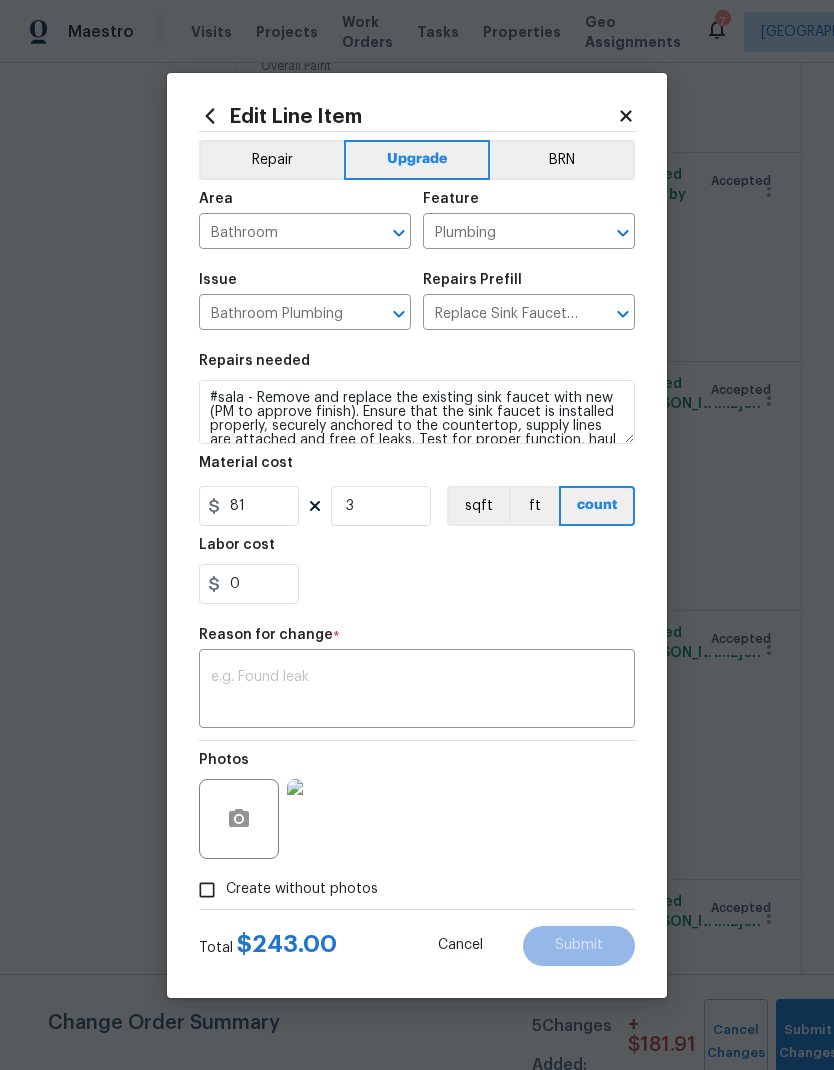 click at bounding box center [417, 691] 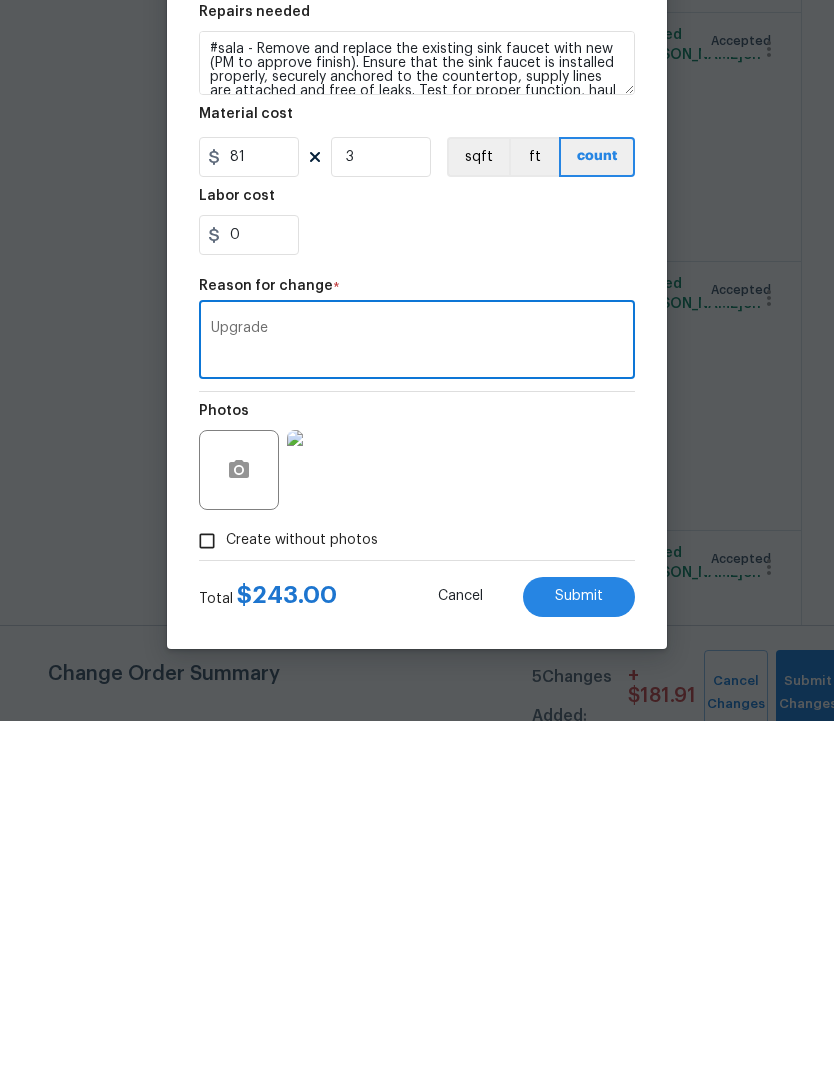 type on "Upgrade" 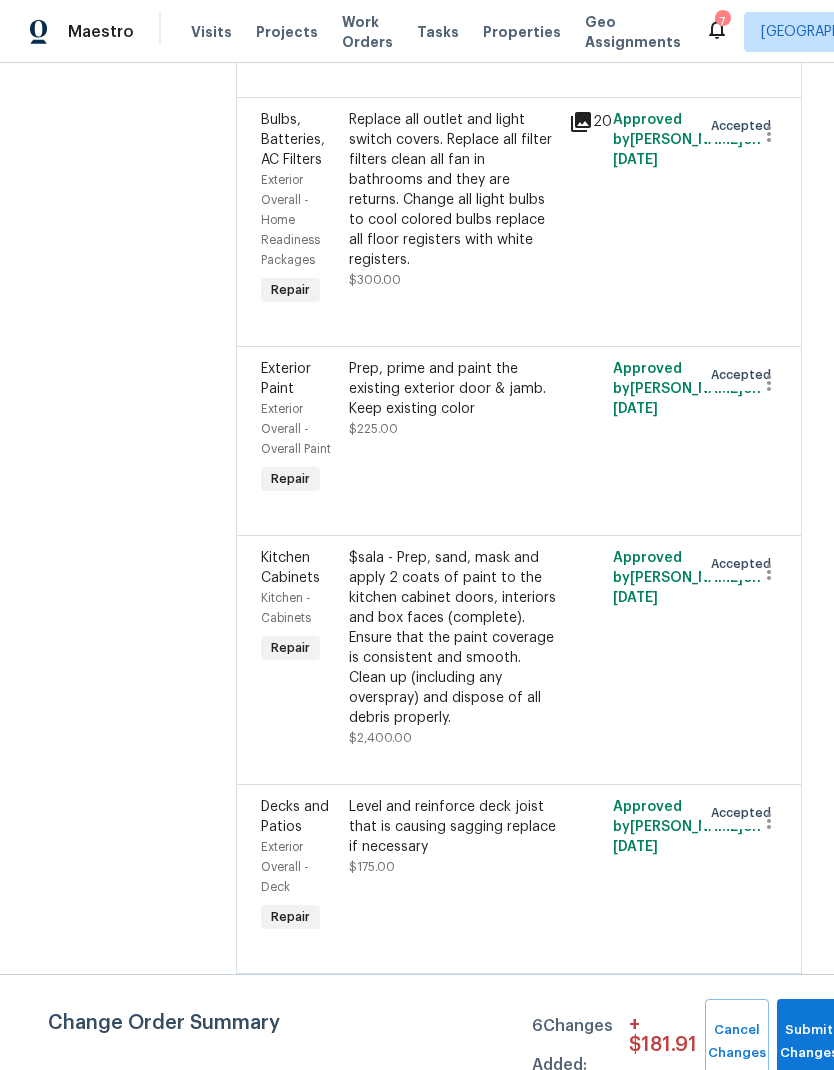 scroll, scrollTop: 4697, scrollLeft: 0, axis: vertical 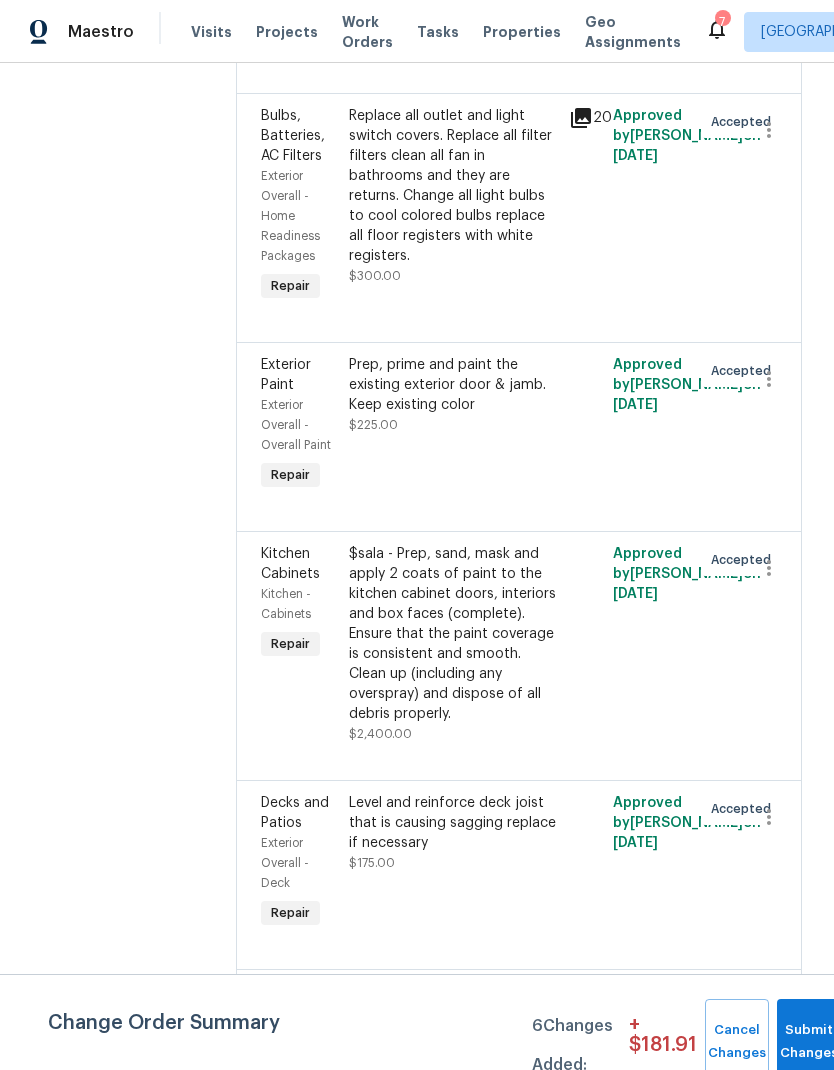 click on "$sala - Prep, sand, mask and apply 2 coats of paint to the kitchen cabinet doors, interiors and box faces (complete). Ensure that the paint coverage is consistent and smooth. Clean up (including any overspray) and dispose of all debris properly." at bounding box center (453, 634) 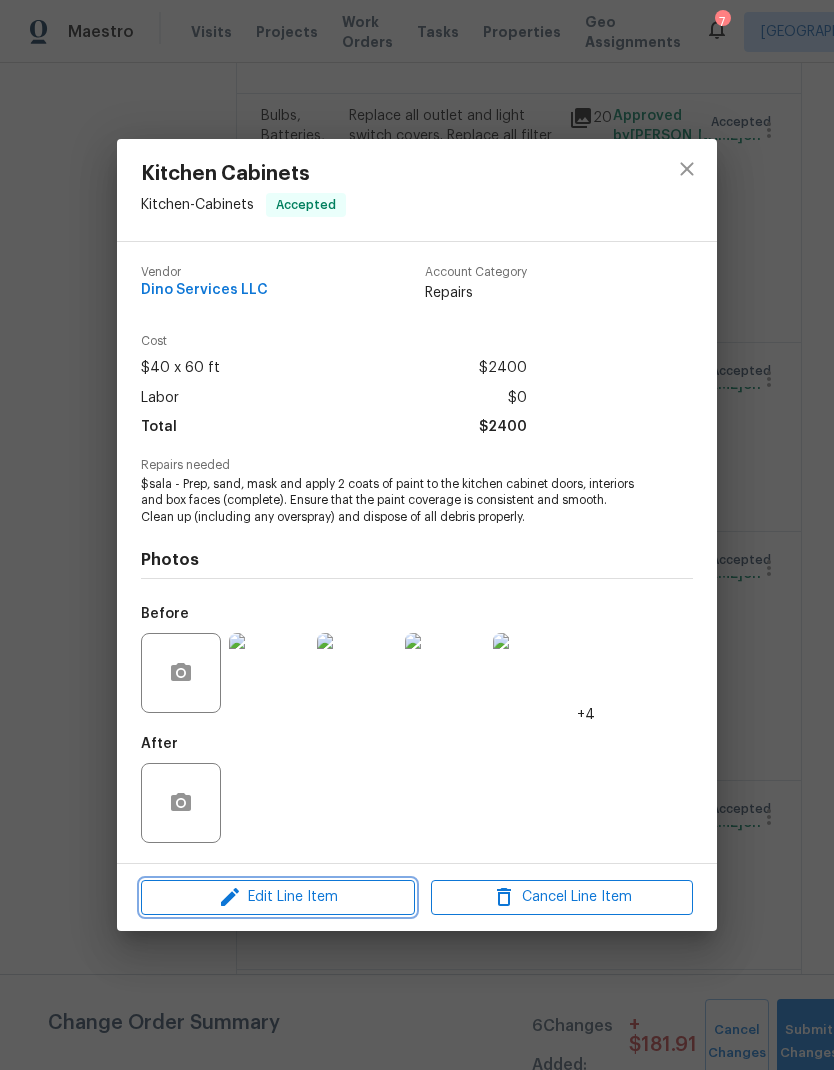 click on "Edit Line Item" at bounding box center (278, 897) 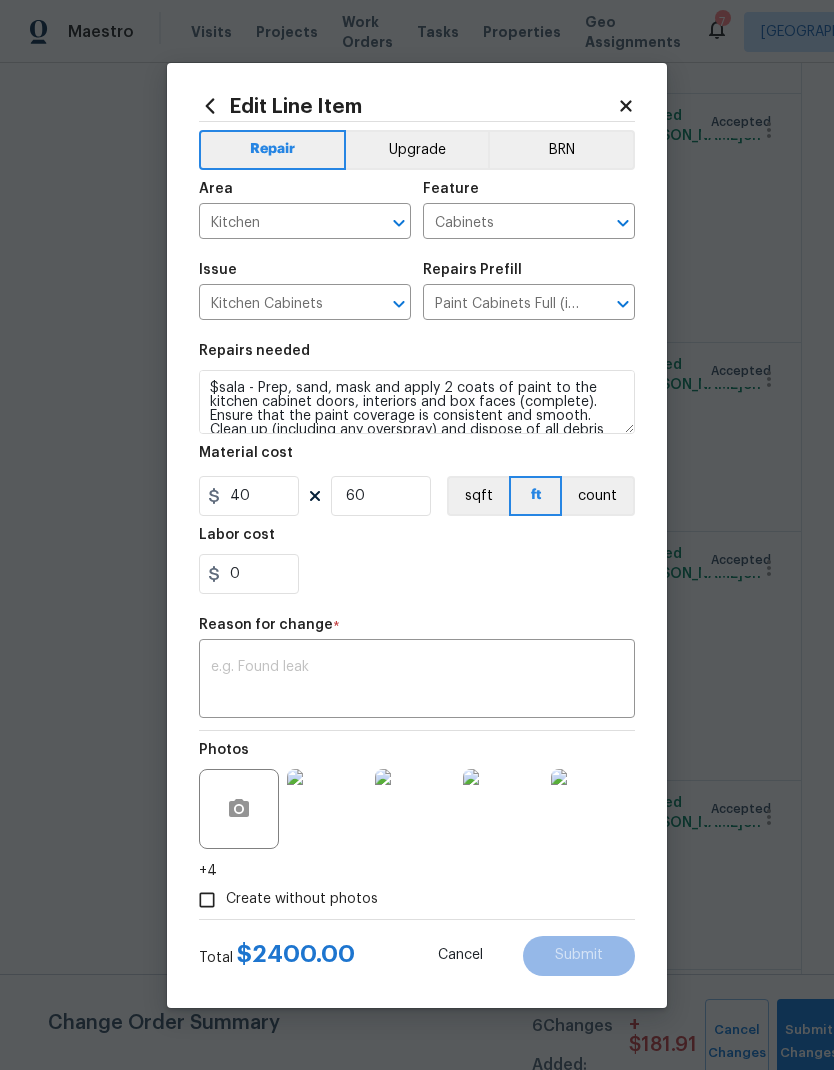 click on "Upgrade" at bounding box center [417, 150] 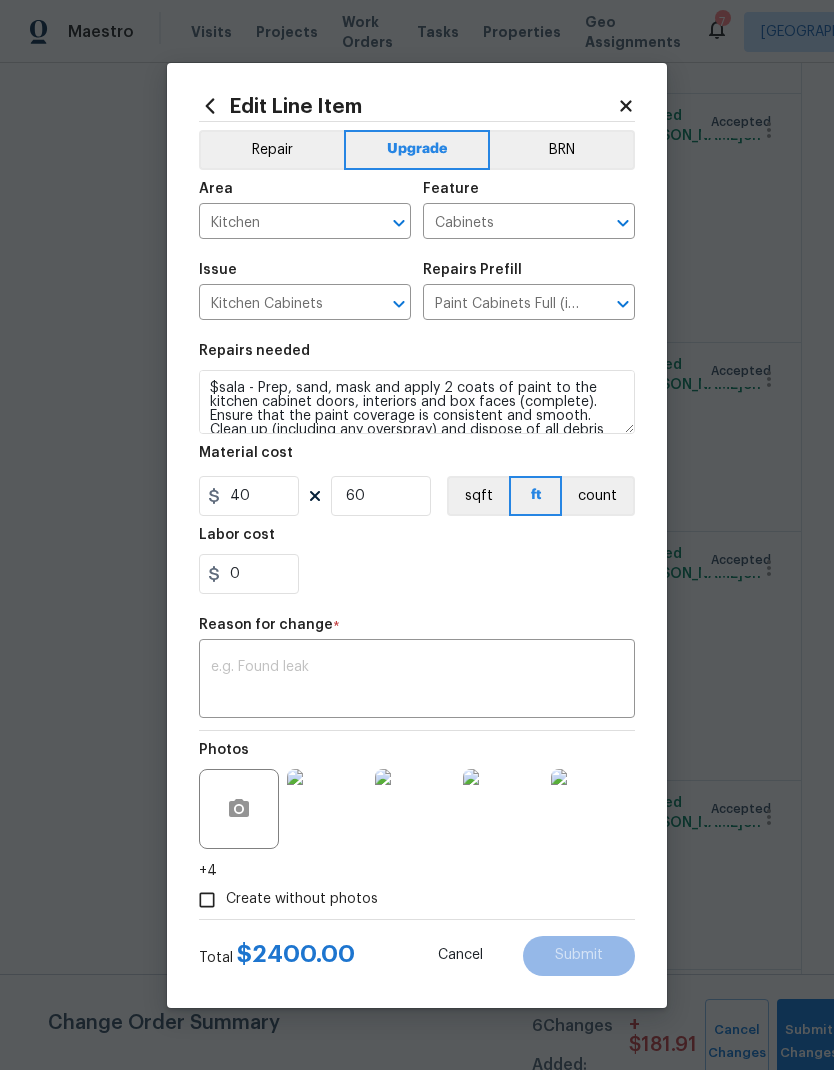click at bounding box center (417, 681) 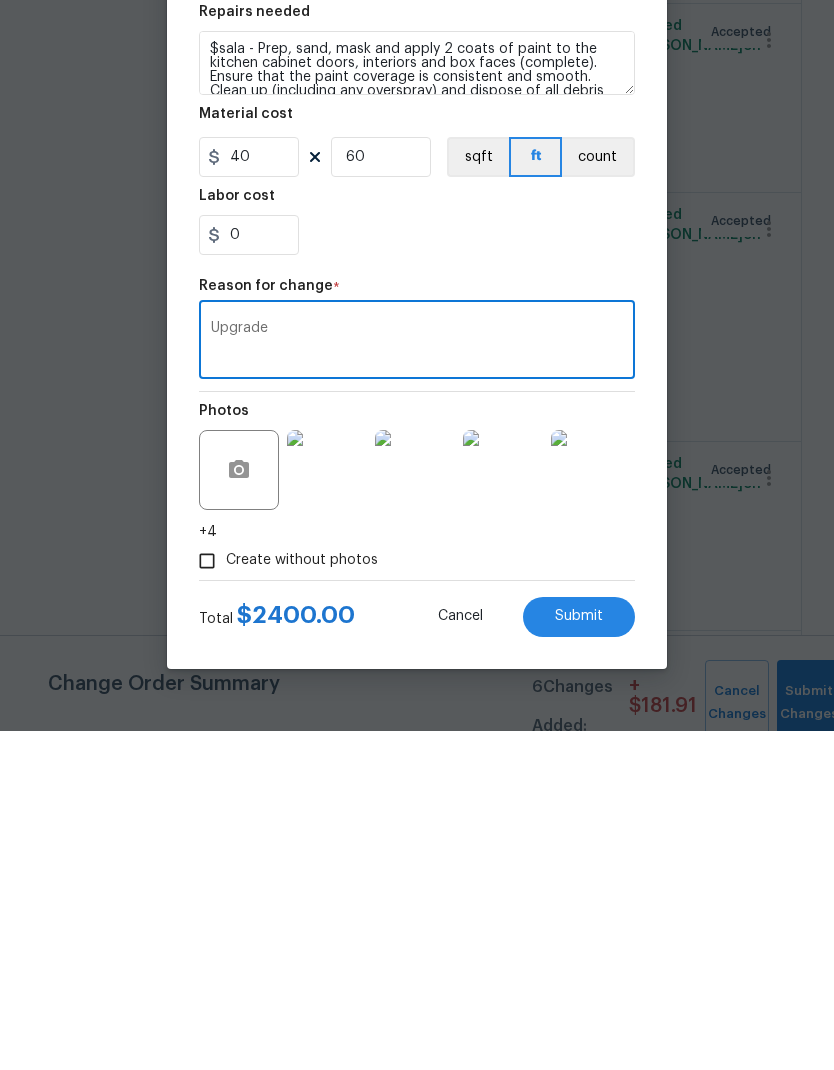 type on "Upgrade" 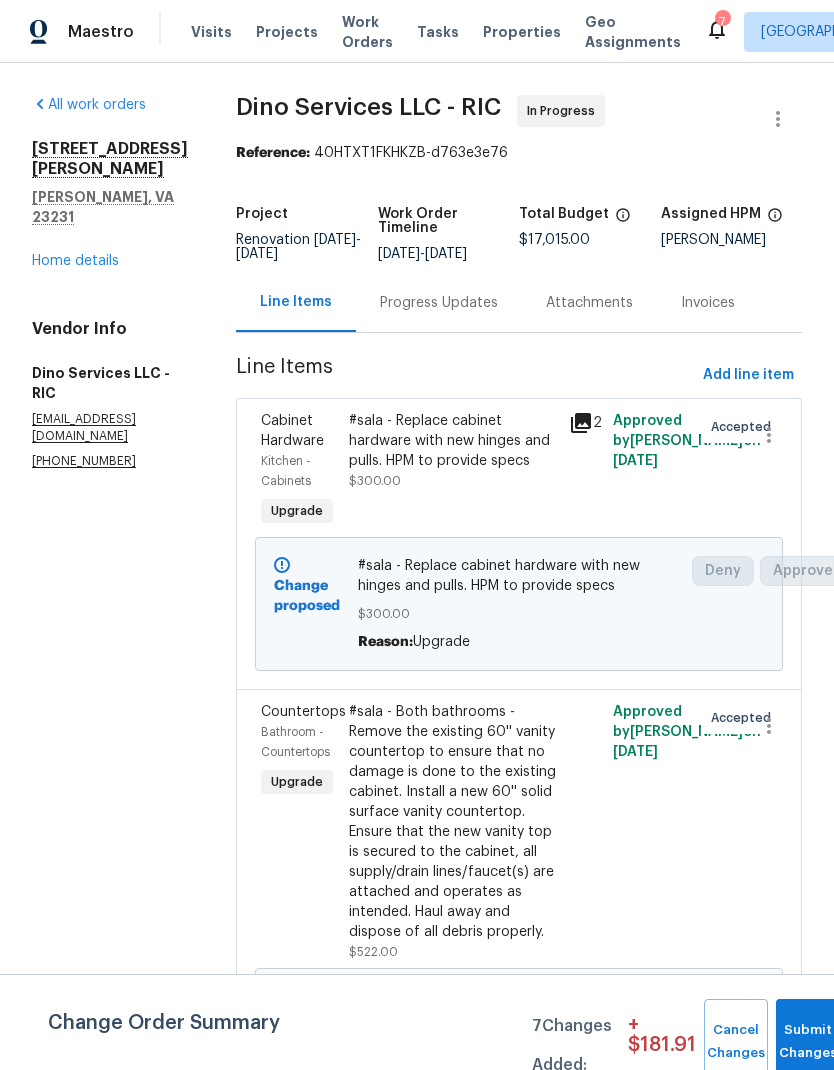 scroll, scrollTop: 0, scrollLeft: 0, axis: both 